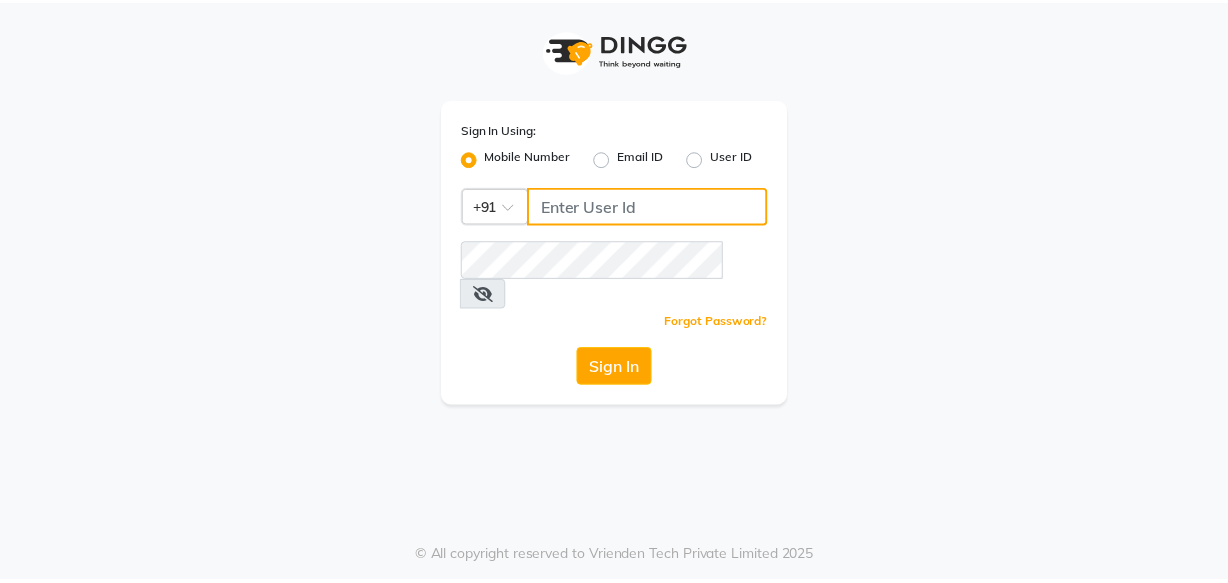 scroll, scrollTop: 0, scrollLeft: 0, axis: both 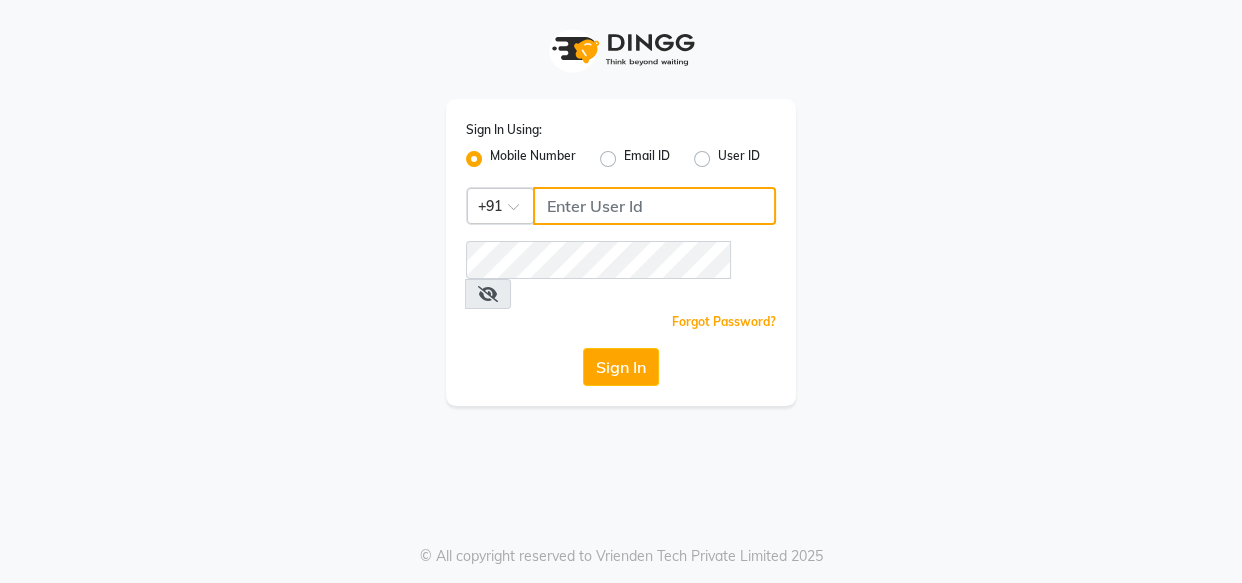 click 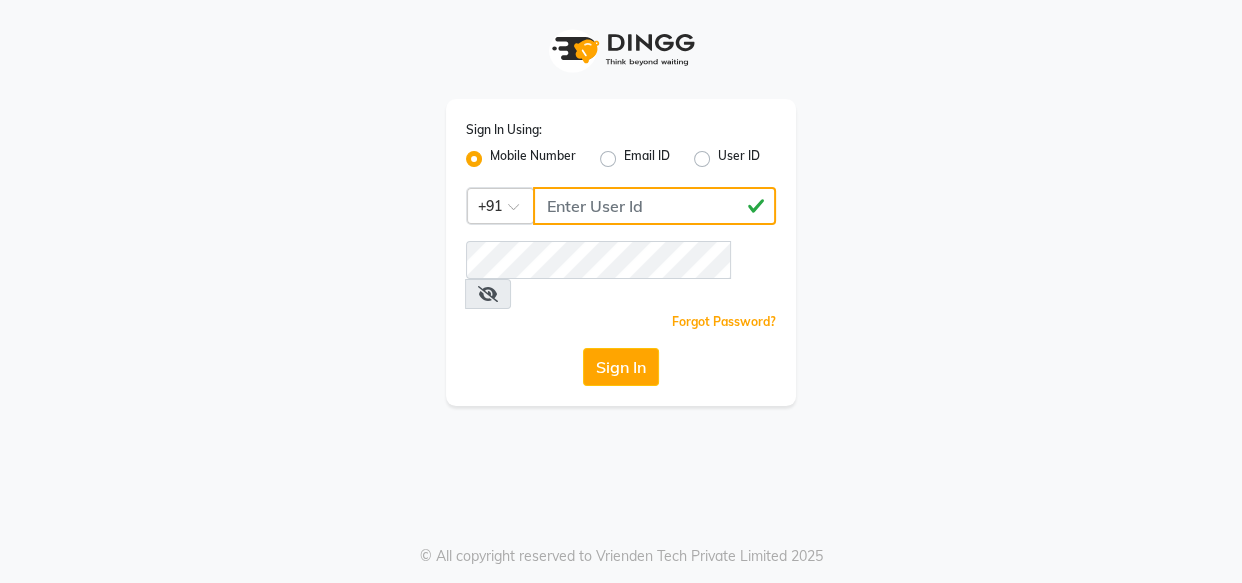 type on "[PHONE]" 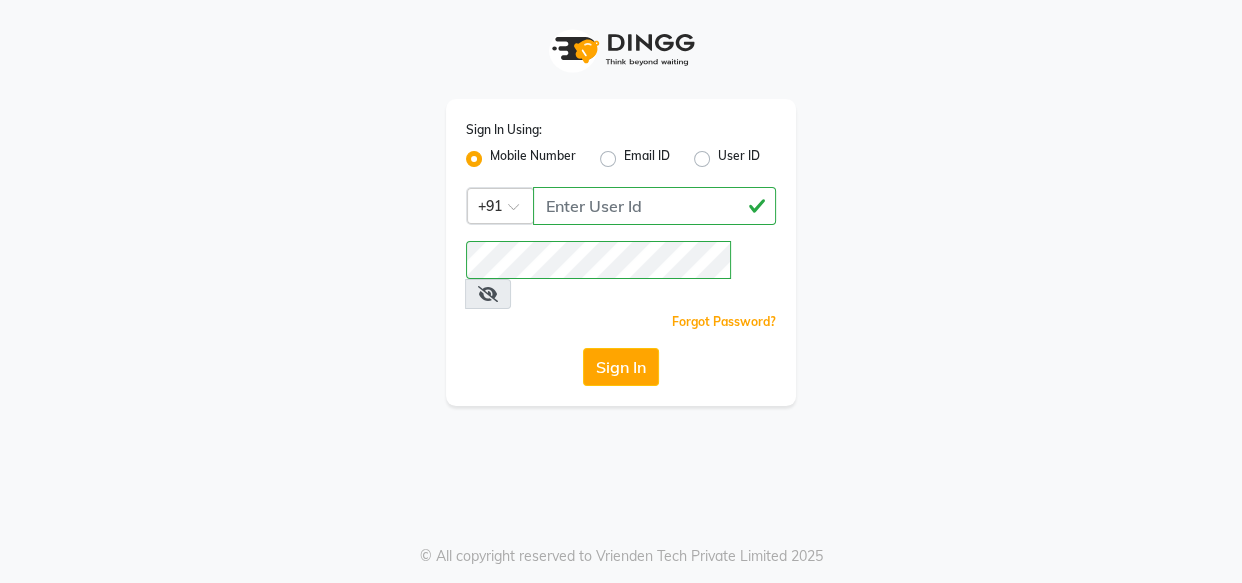 click at bounding box center [488, 294] 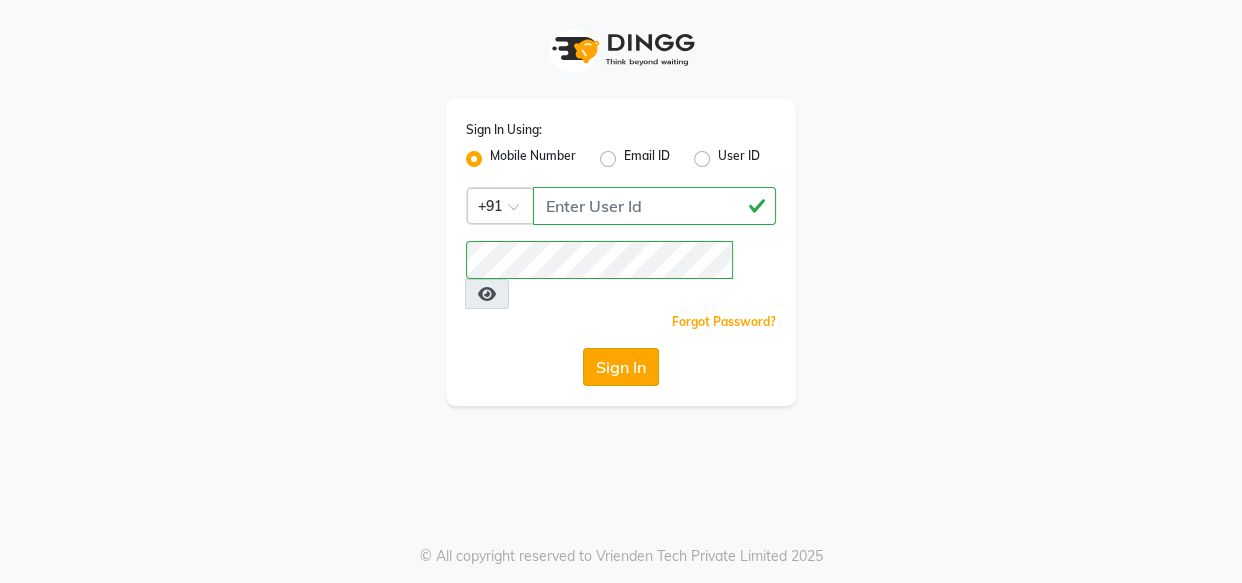click on "Sign In" 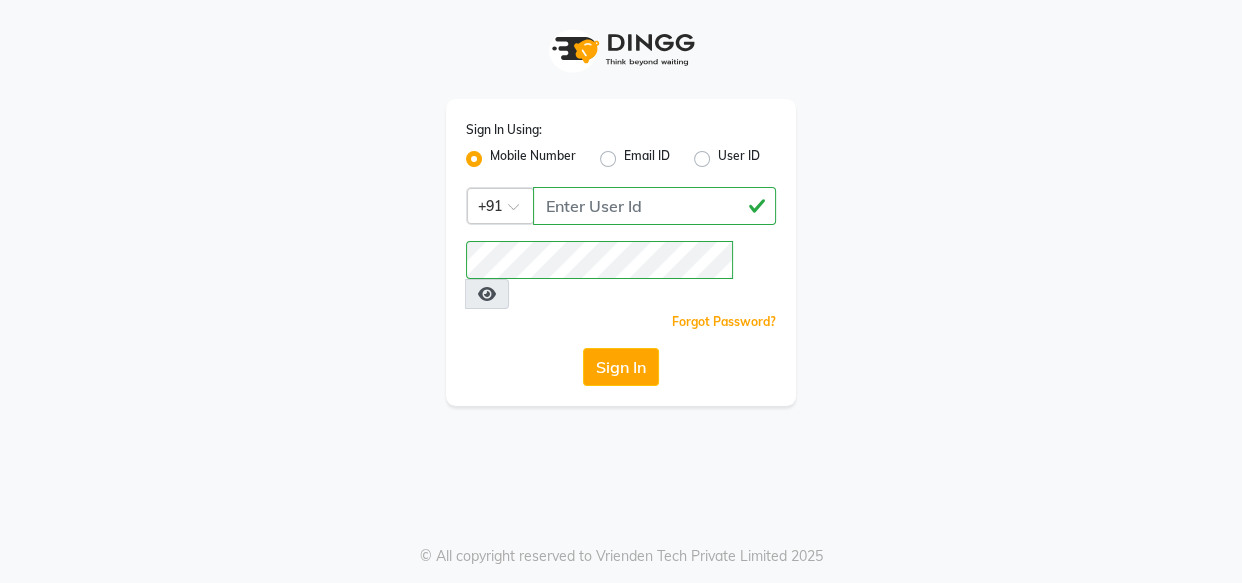 click on "Sign In" 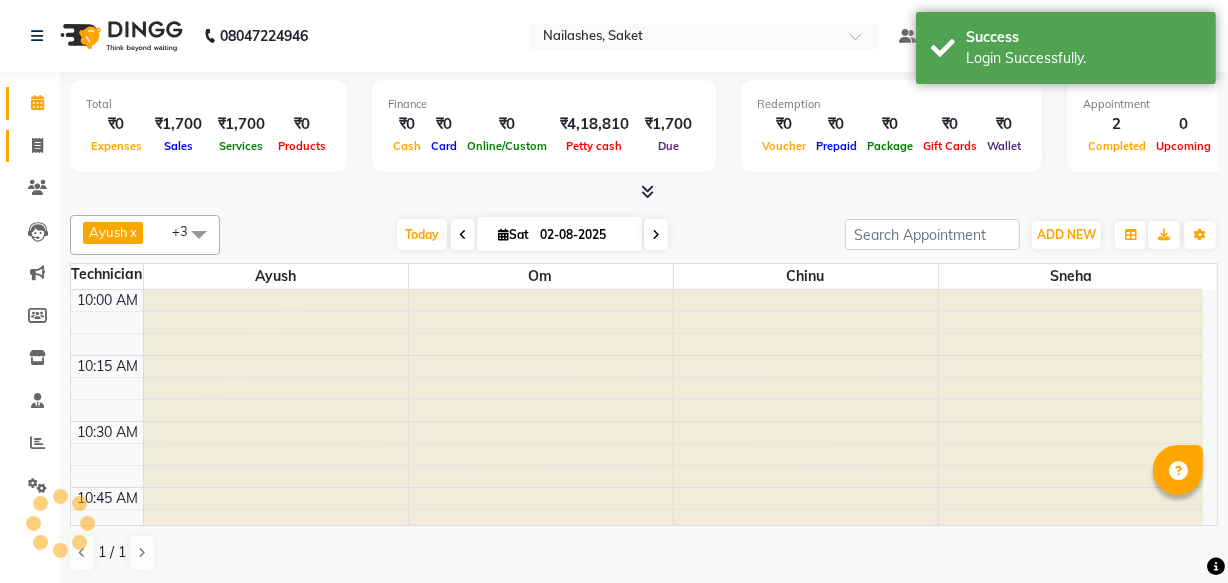 scroll, scrollTop: 0, scrollLeft: 0, axis: both 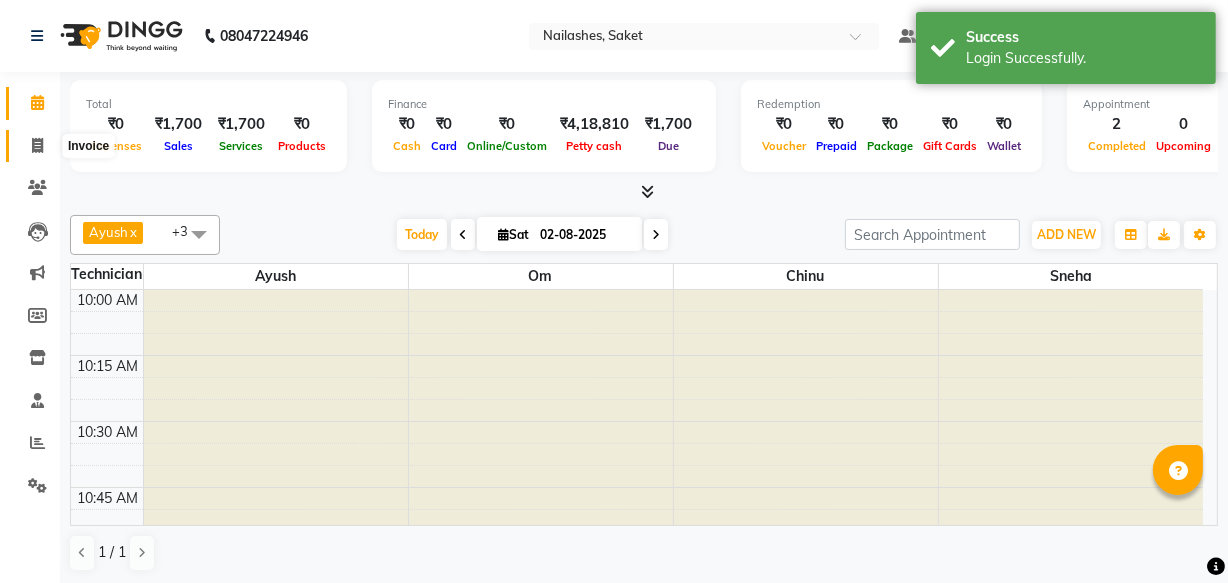 click 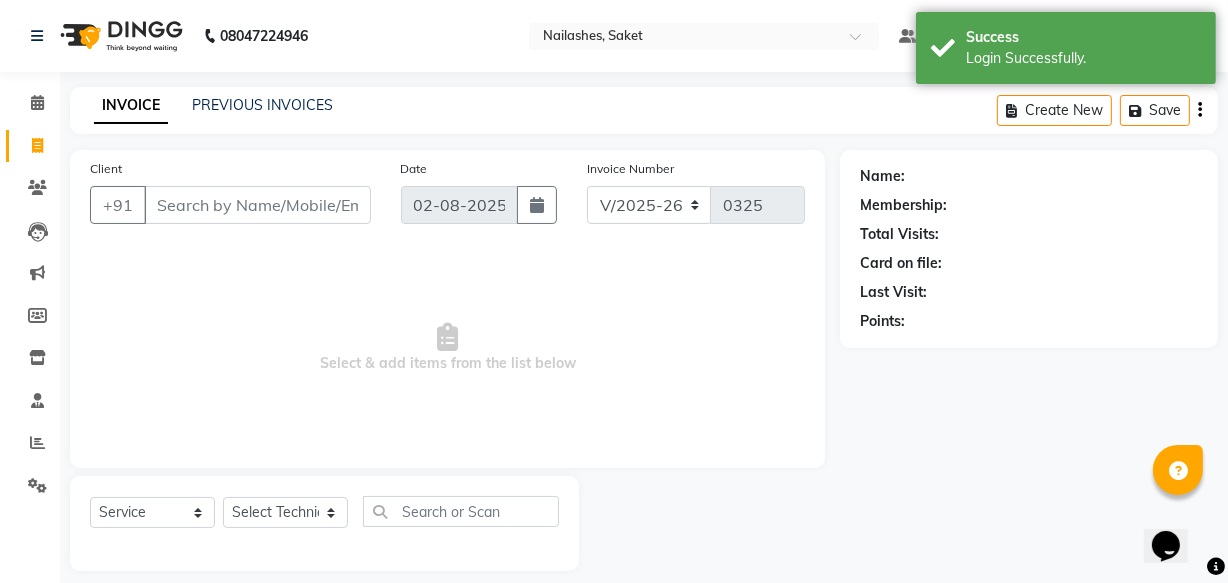 click on "Client" at bounding box center [257, 205] 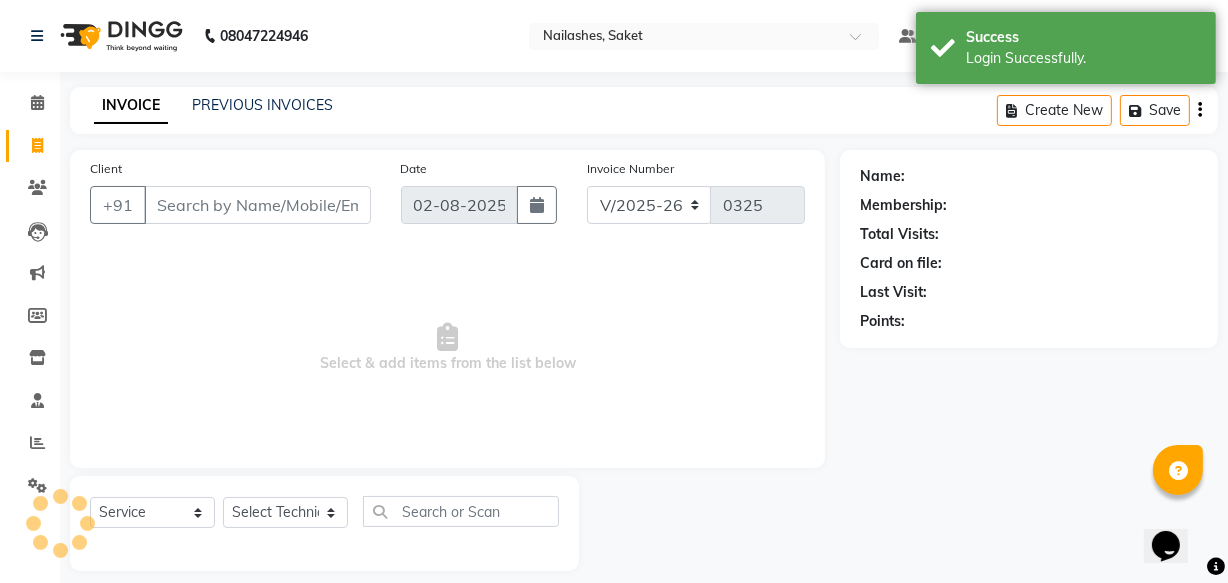 scroll, scrollTop: 0, scrollLeft: 0, axis: both 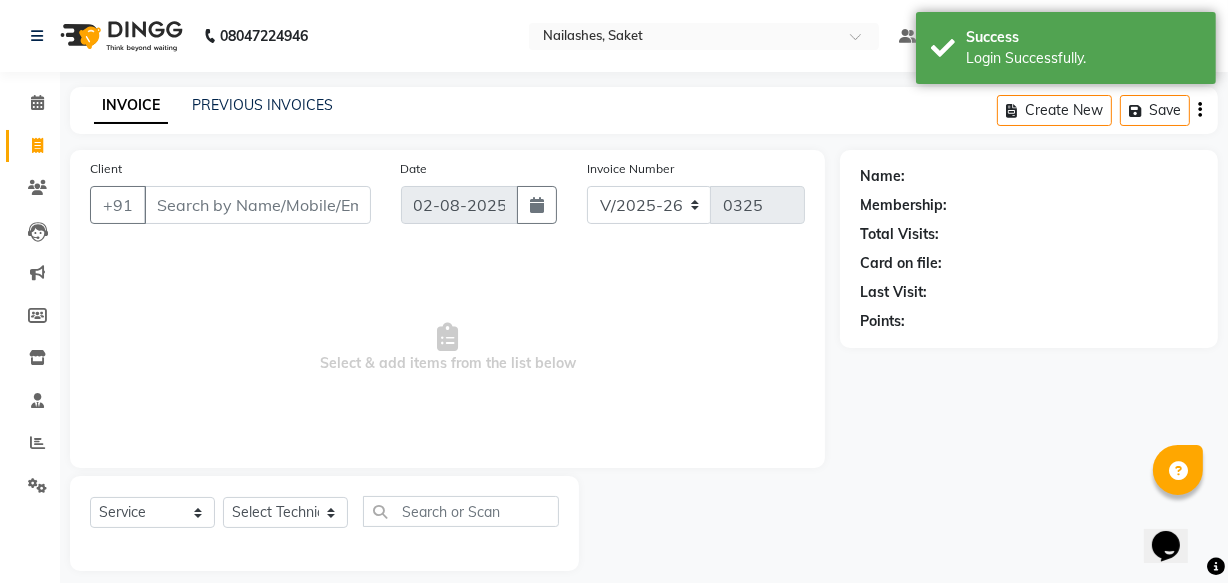 click on "Client" at bounding box center [257, 205] 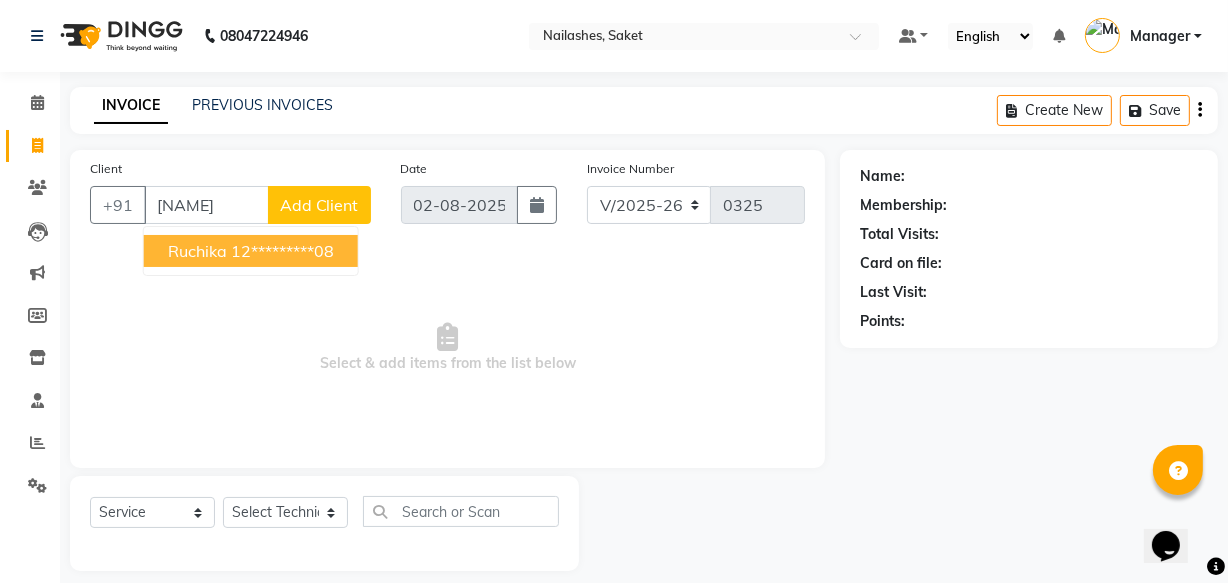 click on "[LAST_NAME]  12*********08" at bounding box center [251, 251] 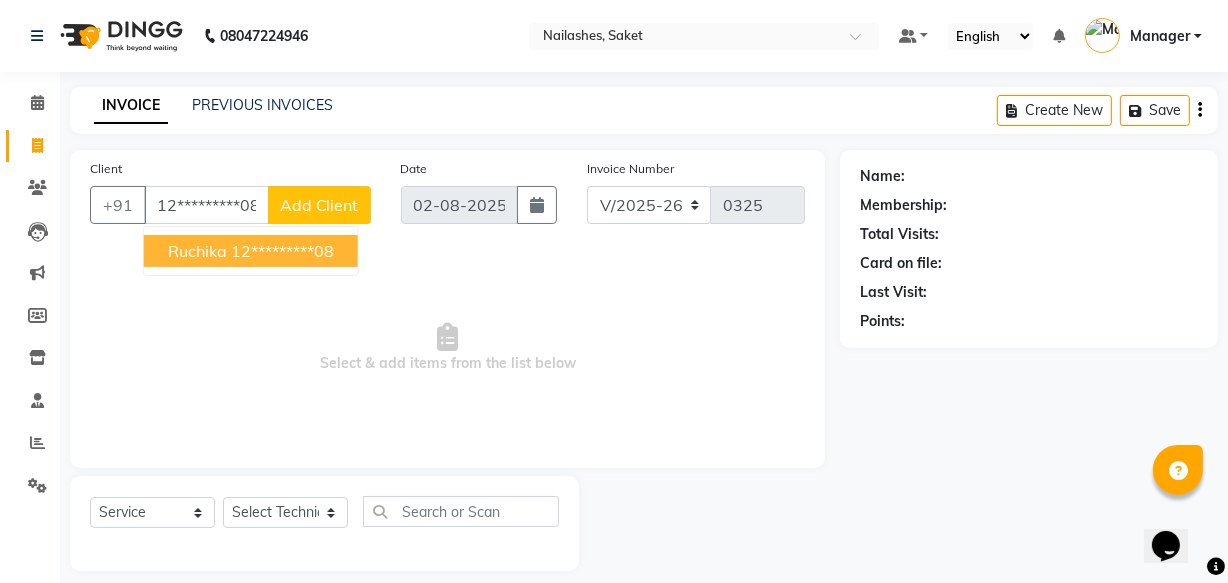 type on "12*********08" 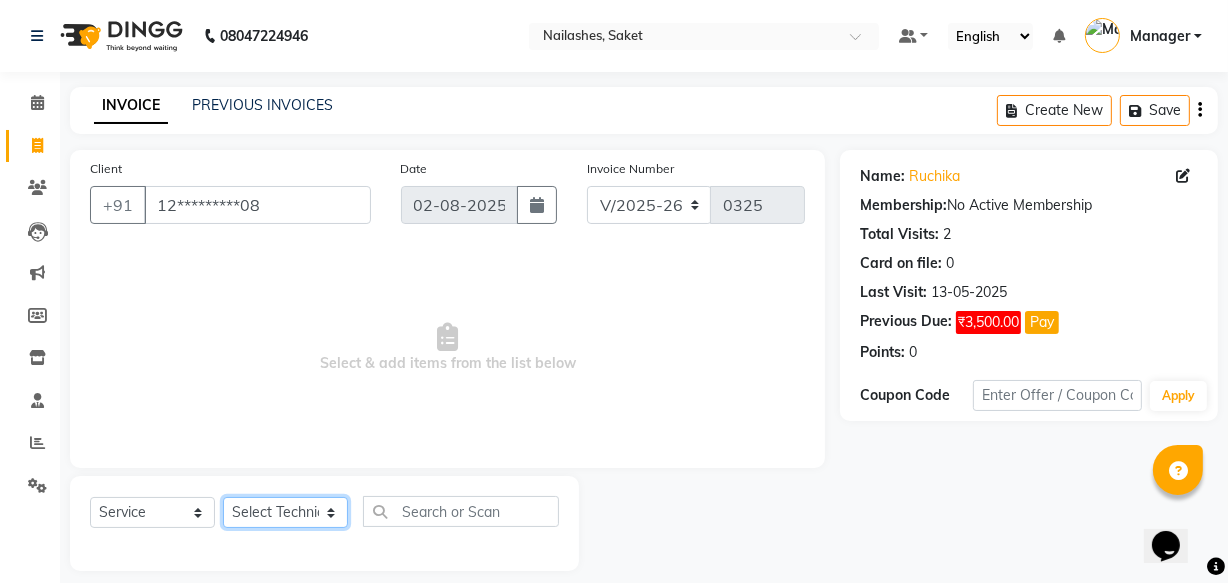 click on "Select Technician [FIRST_NAME] Sir [NAME] Chinu Manager Om Shivani sneha" 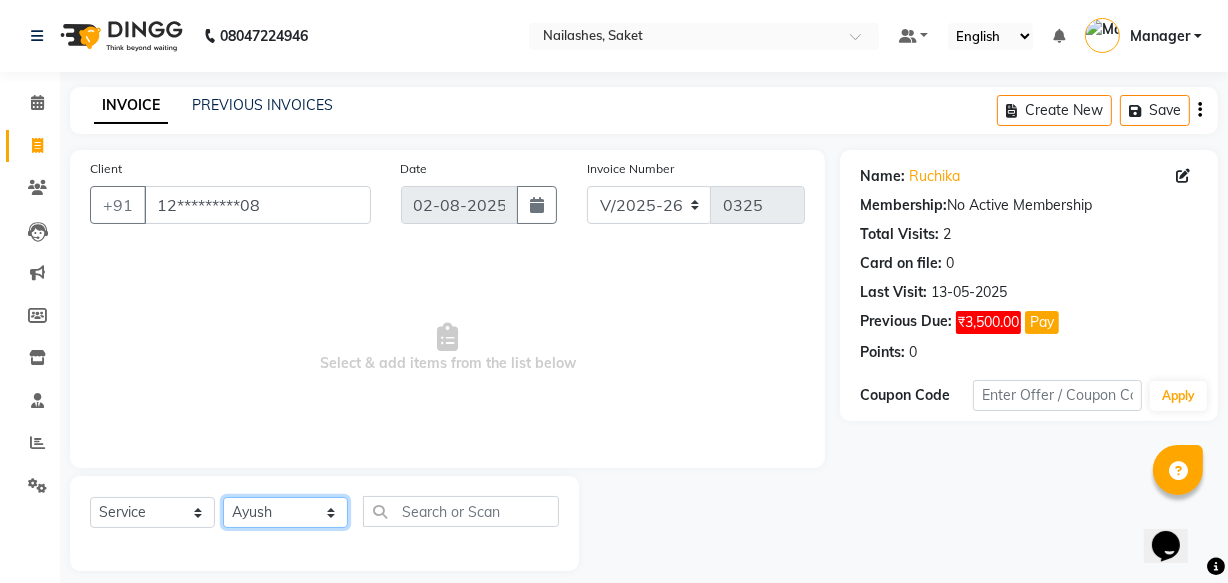 click on "Select Technician [FIRST_NAME] Sir [NAME] Chinu Manager Om Shivani sneha" 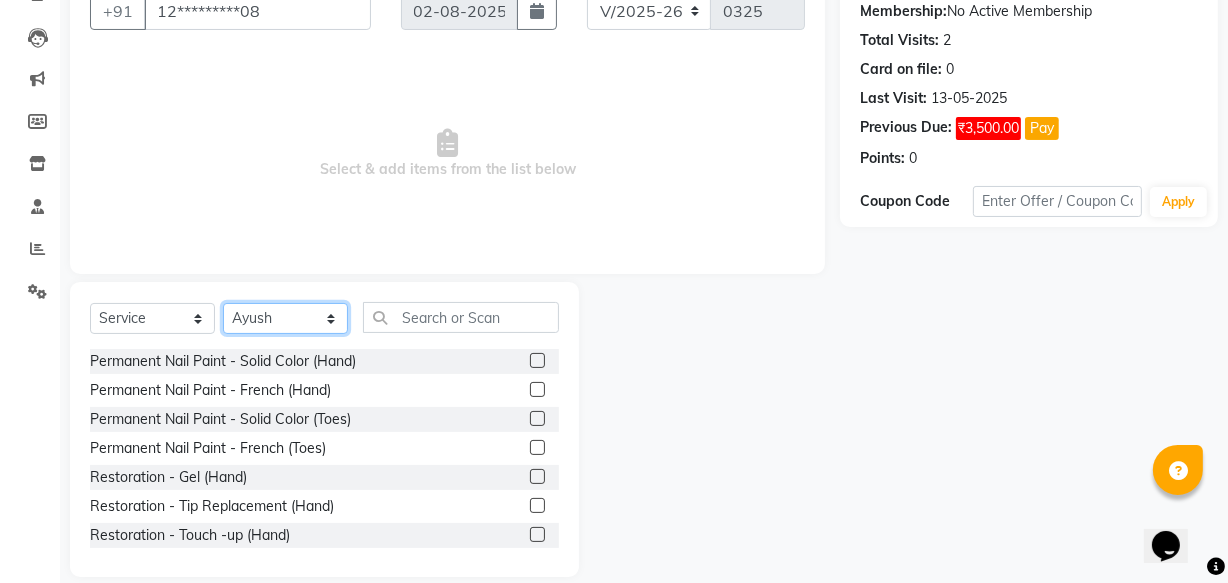 scroll, scrollTop: 219, scrollLeft: 0, axis: vertical 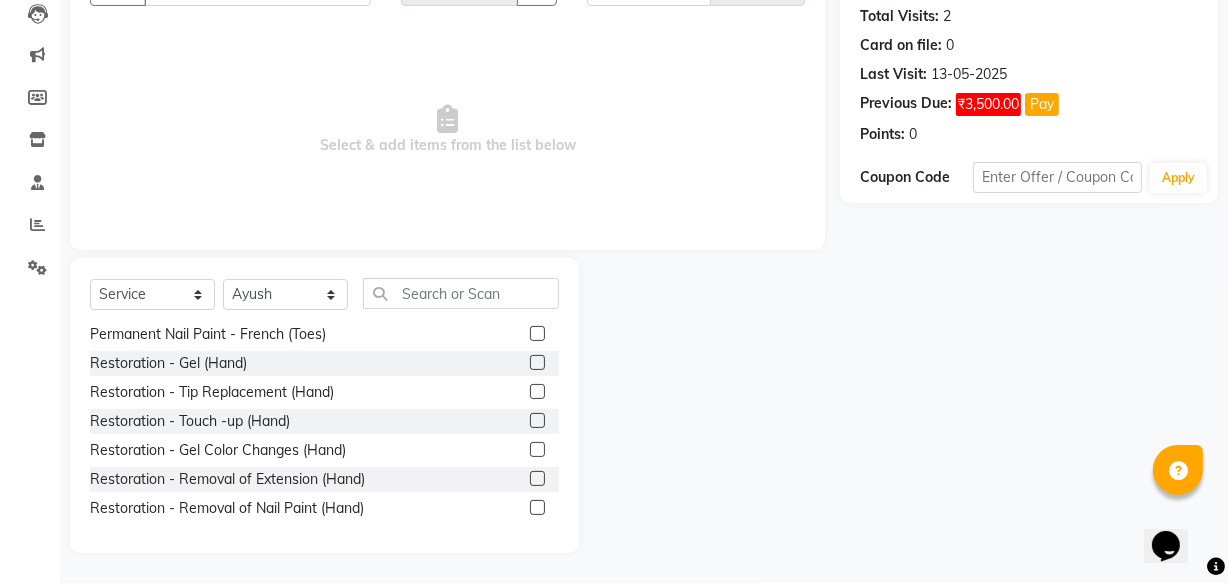 click 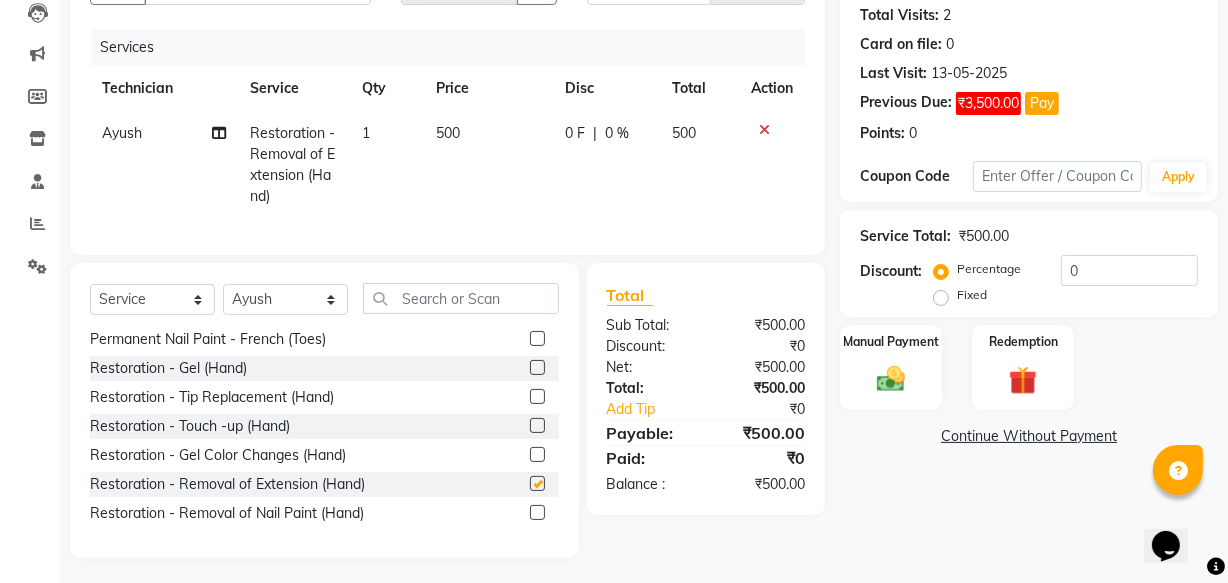 checkbox on "false" 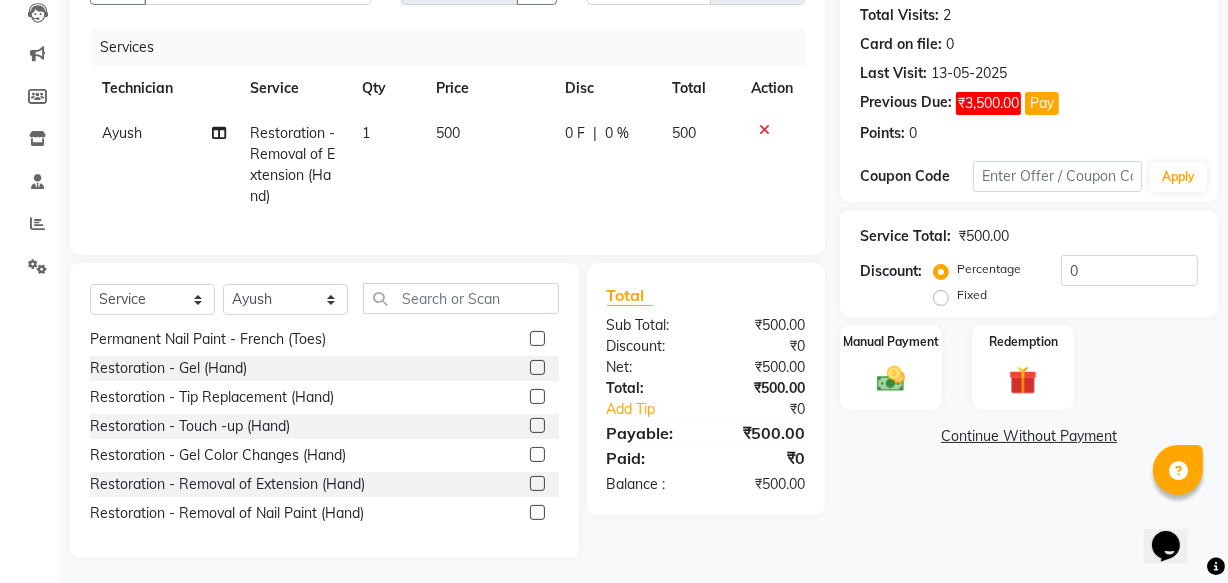 click on "Continue Without Payment" 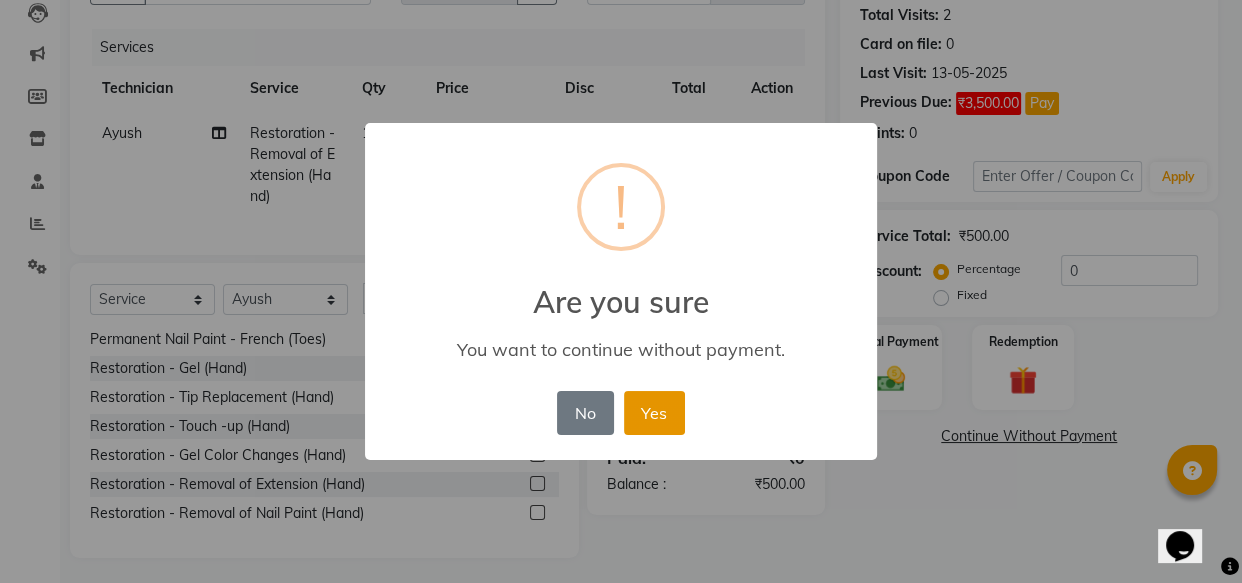 click on "Yes" at bounding box center (654, 413) 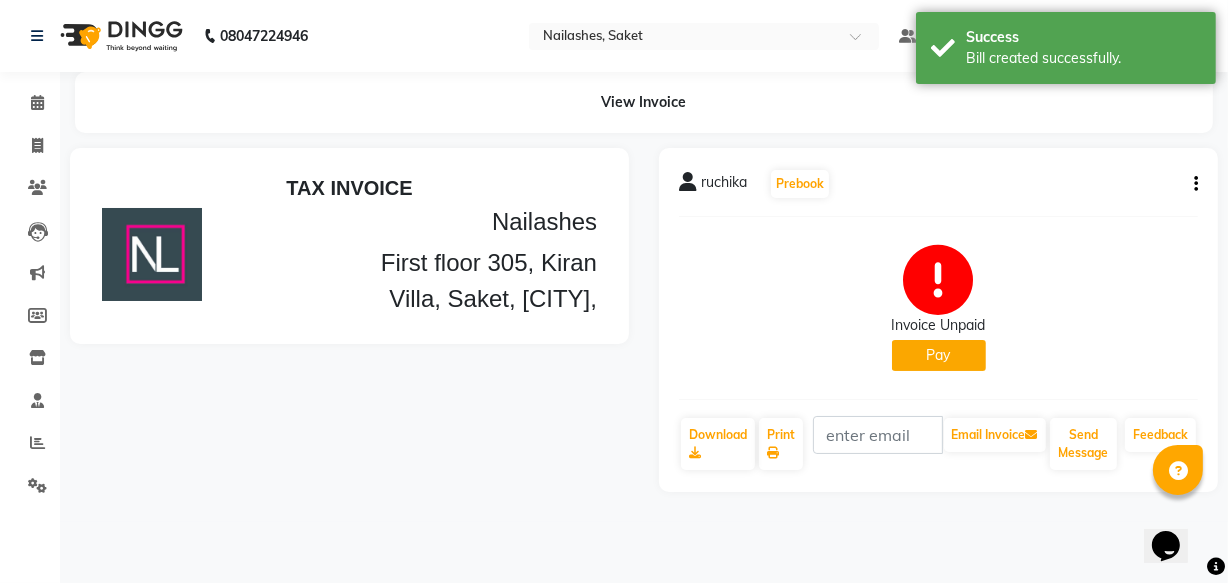 scroll, scrollTop: 0, scrollLeft: 0, axis: both 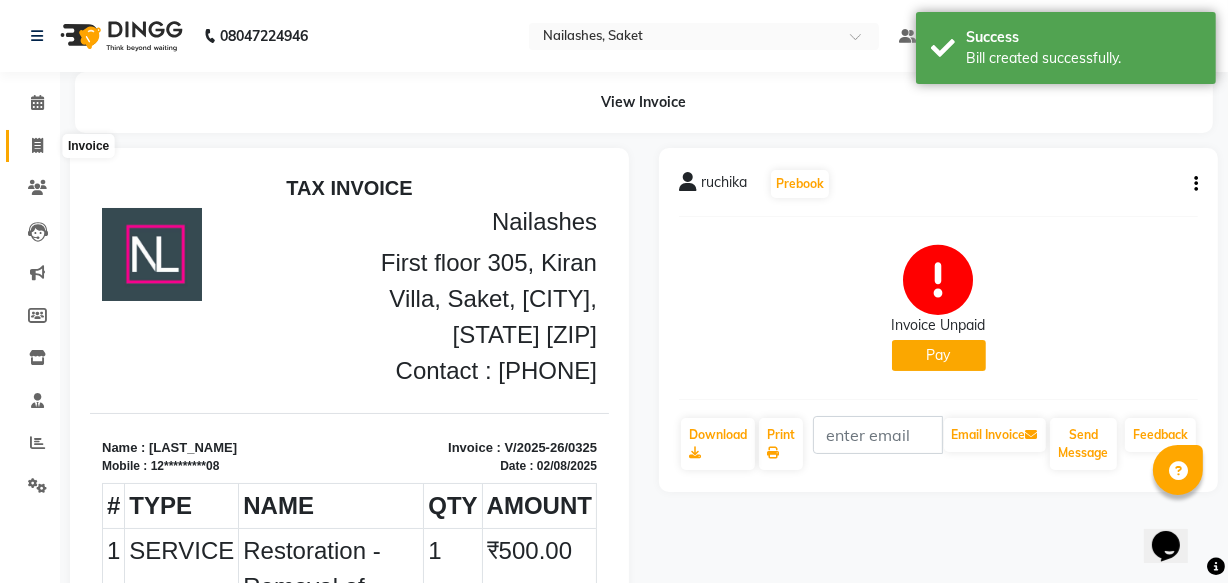 click 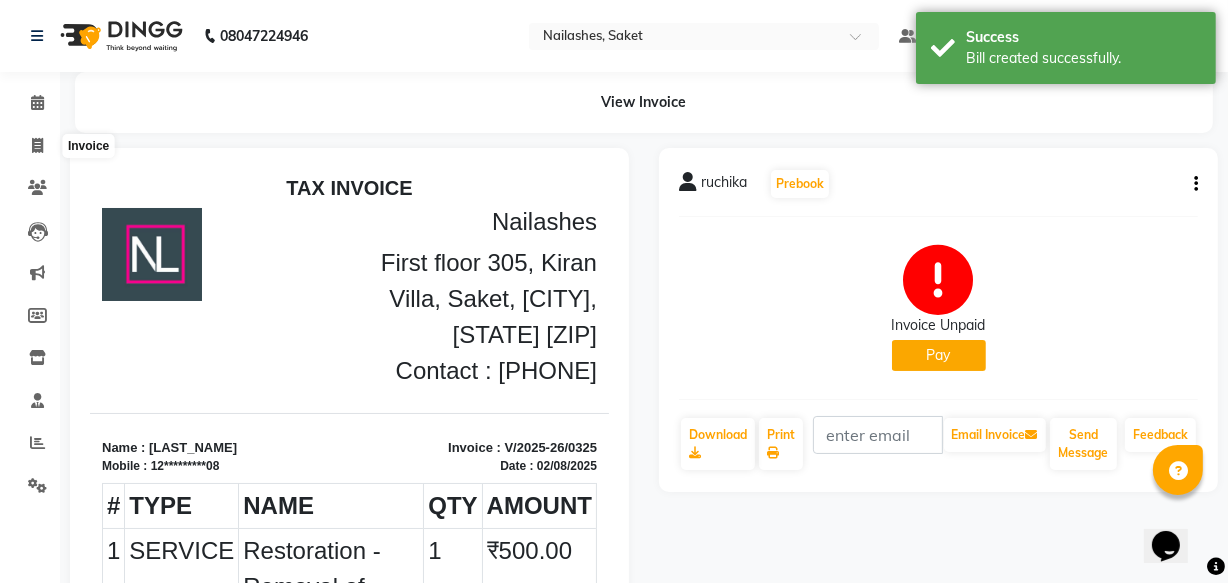 select on "5164" 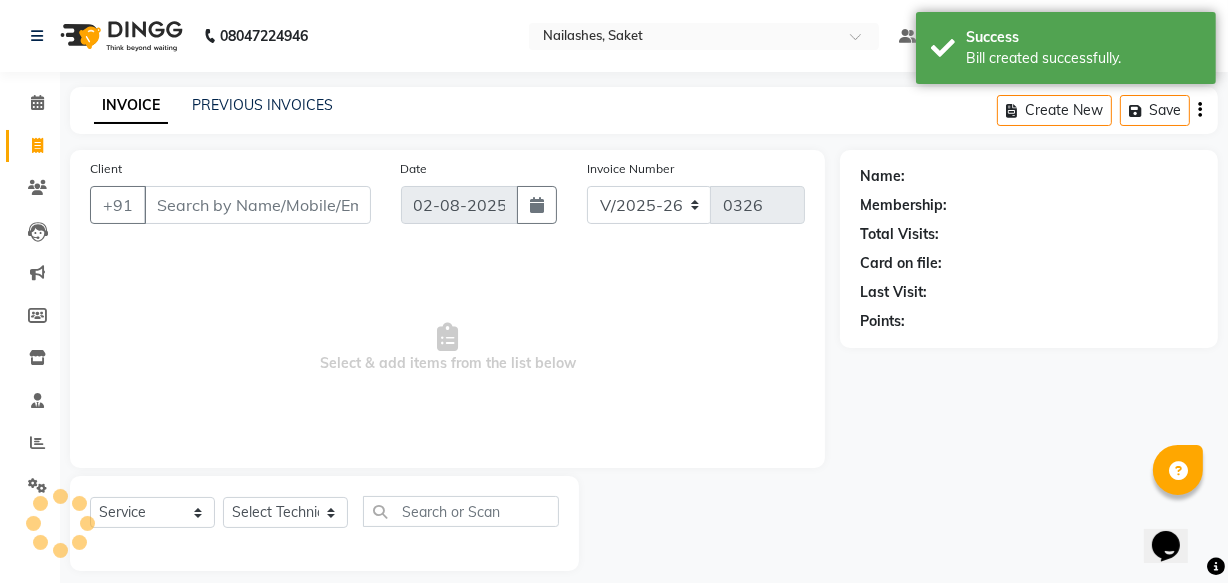 scroll, scrollTop: 19, scrollLeft: 0, axis: vertical 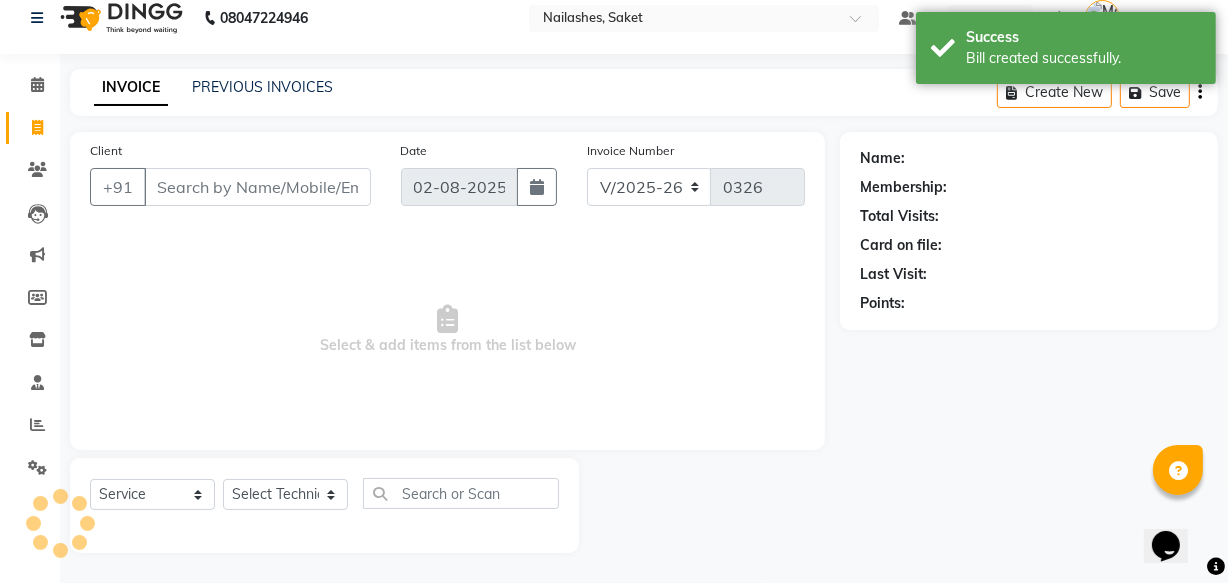 click on "Client" at bounding box center (257, 187) 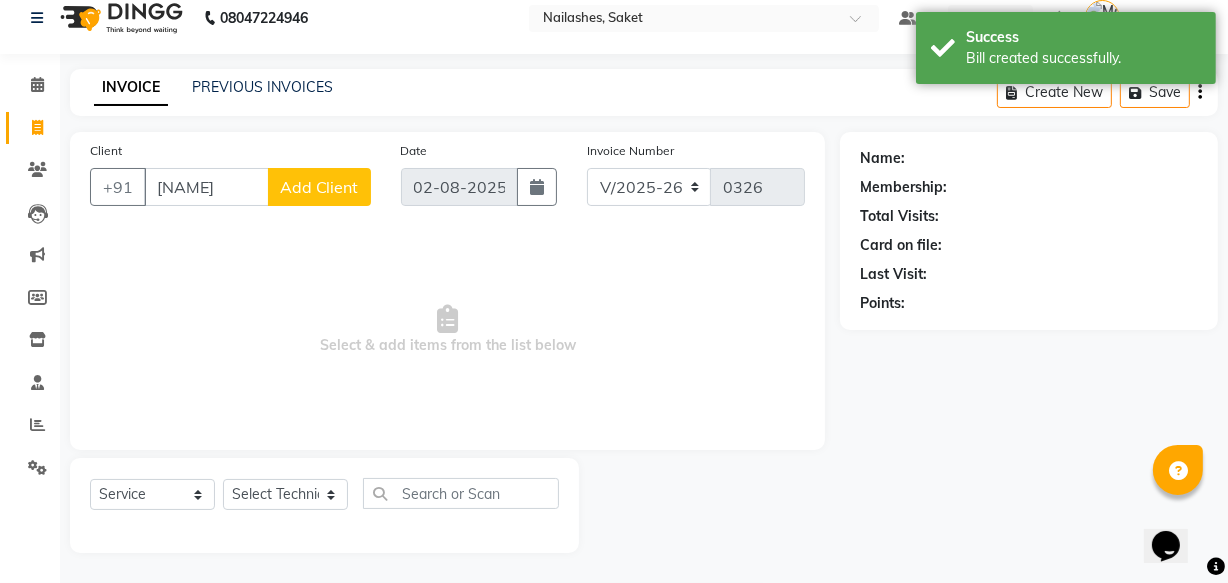 click on "[NAME]" at bounding box center (206, 187) 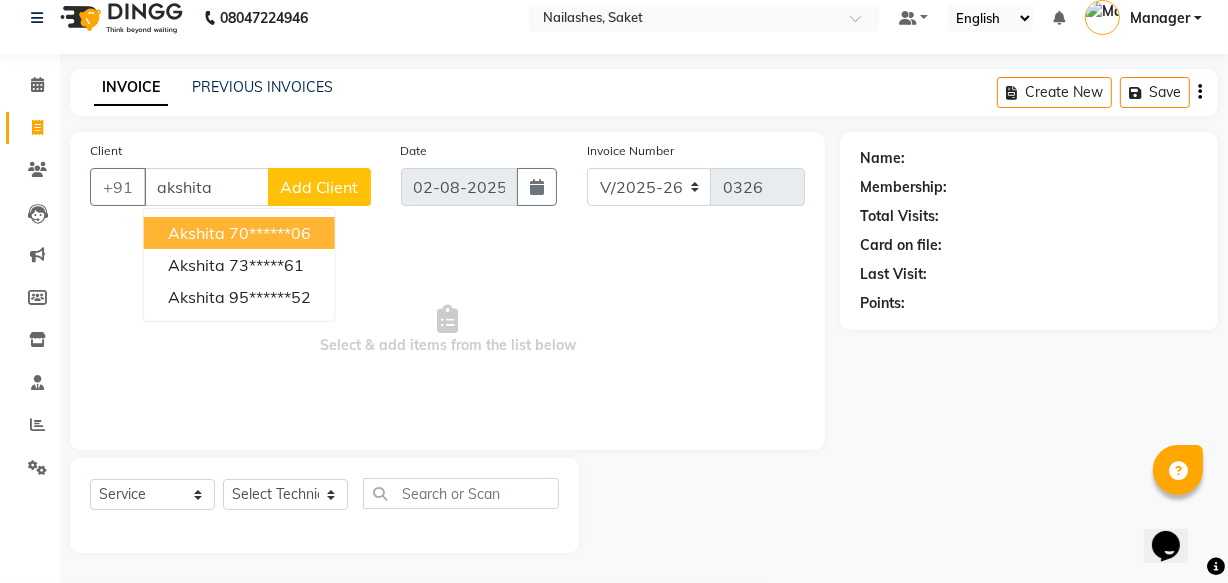 click on "70******06" at bounding box center (270, 233) 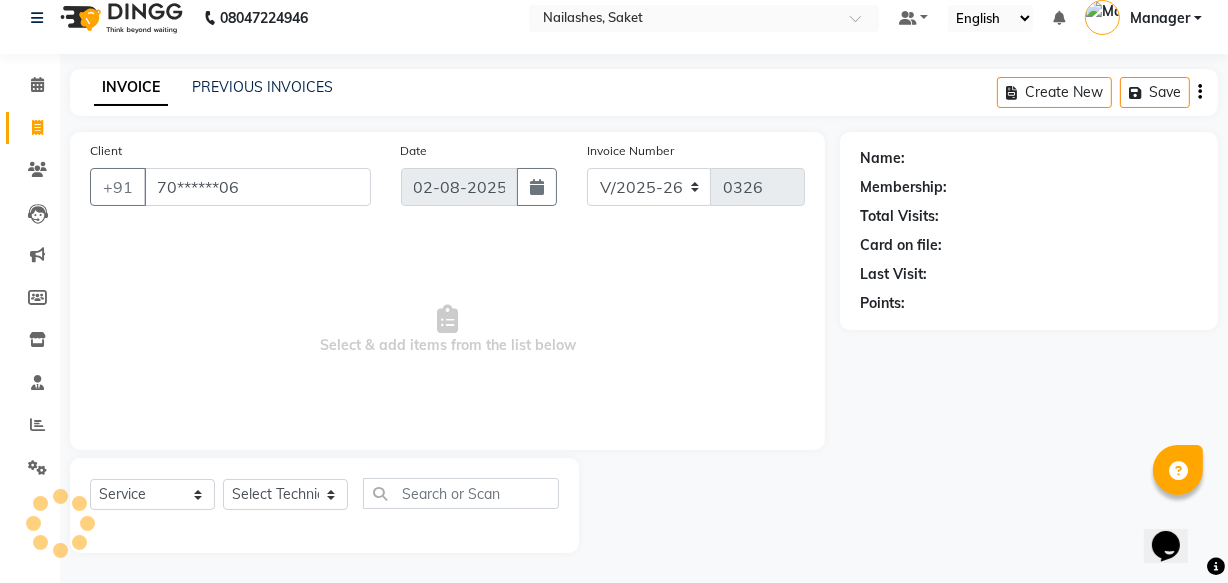 type on "70******06" 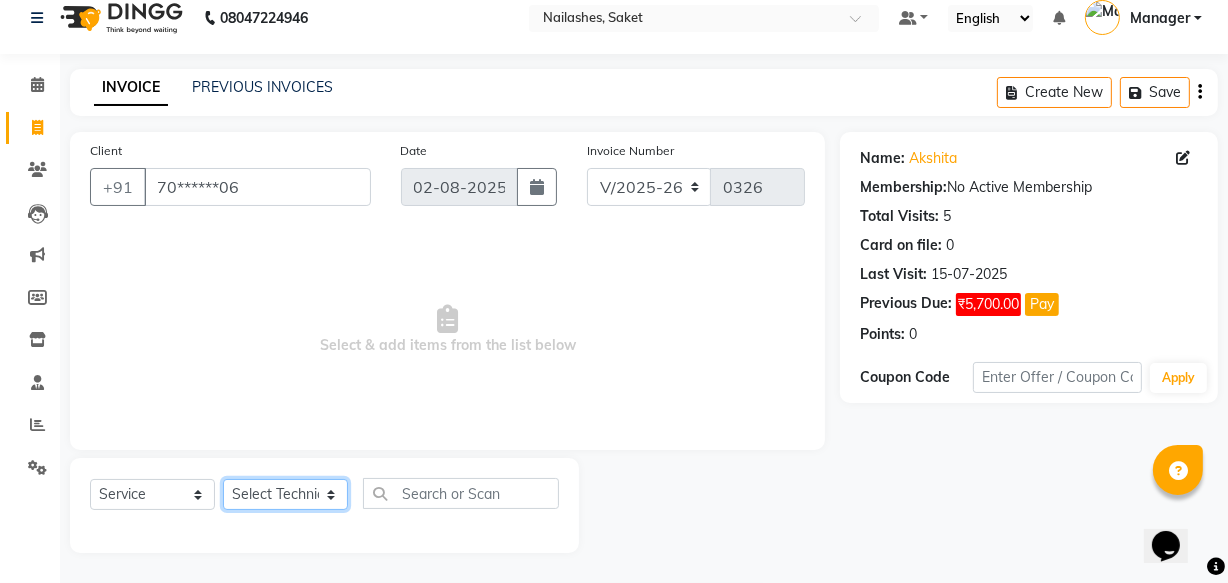 click on "Select Technician [FIRST_NAME] Sir [NAME] Chinu Manager Om Shivani sneha" 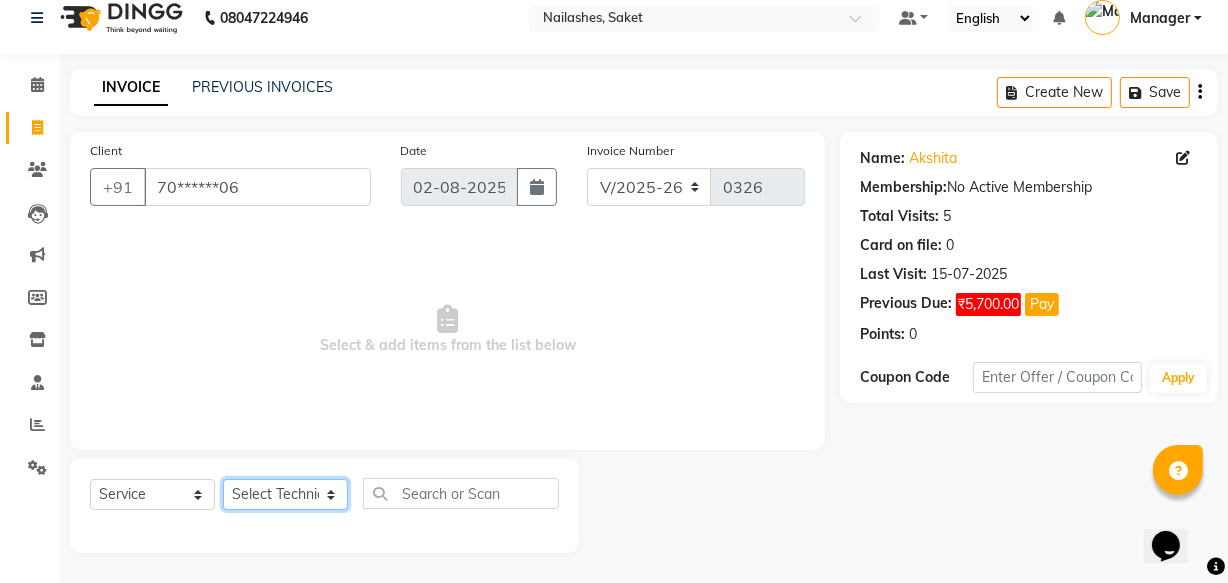 select on "33084" 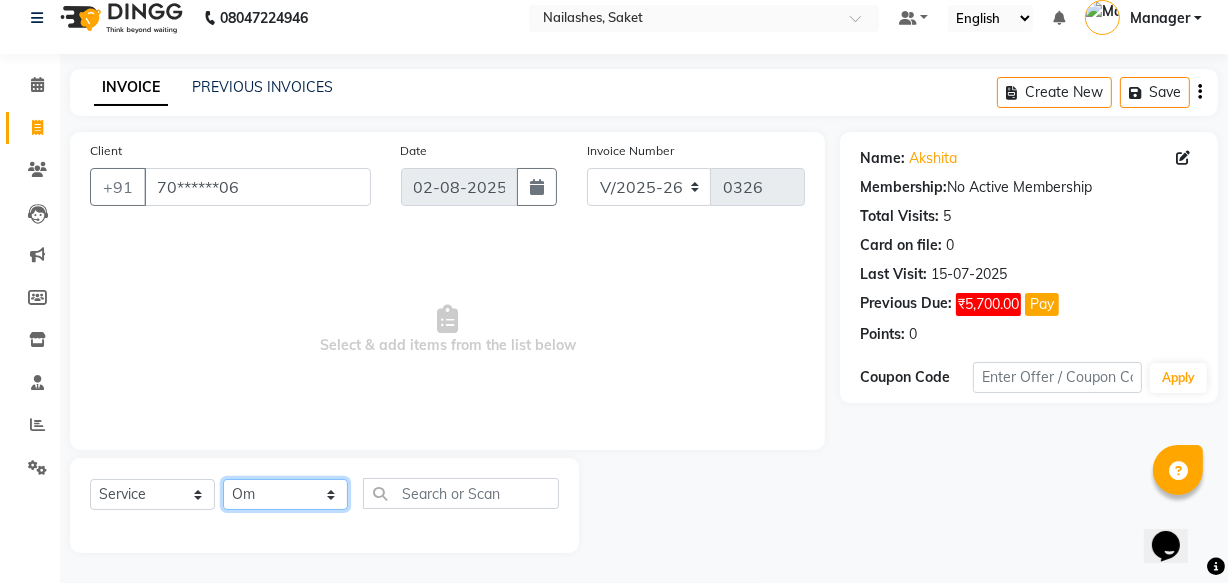 click on "Select Technician [FIRST_NAME] Sir [NAME] Chinu Manager Om Shivani sneha" 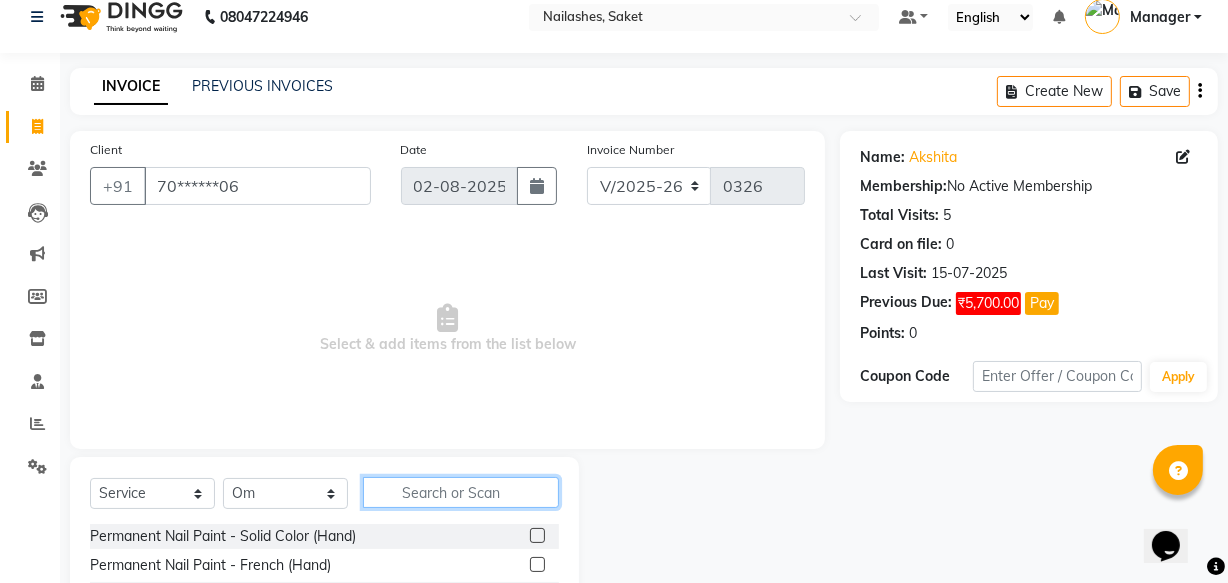 drag, startPoint x: 429, startPoint y: 480, endPoint x: 429, endPoint y: 491, distance: 11 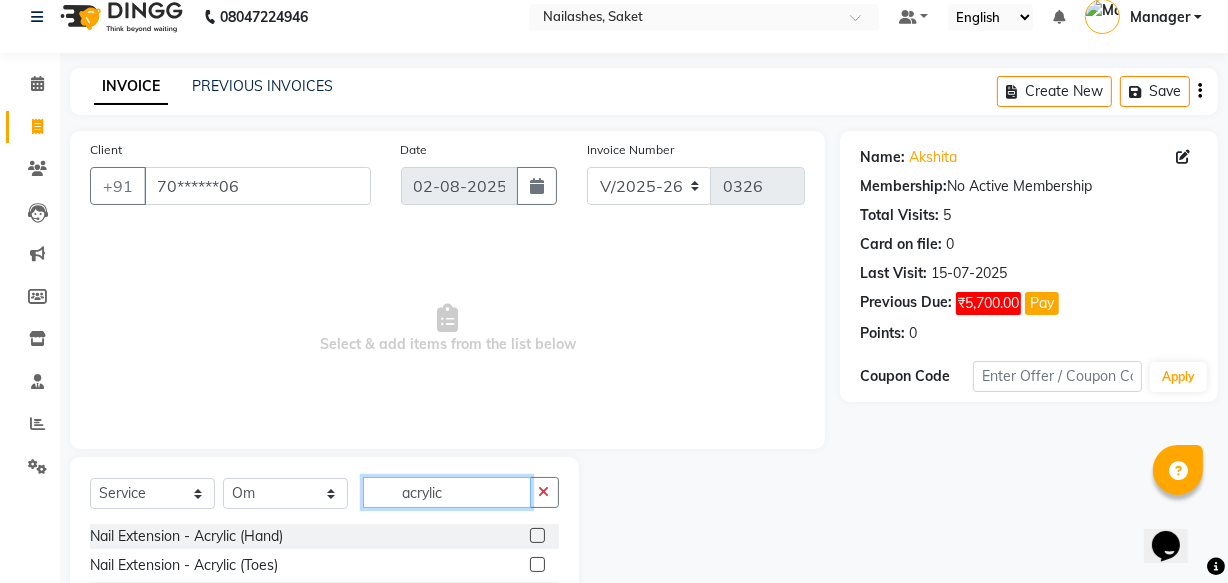 type on "acrylic" 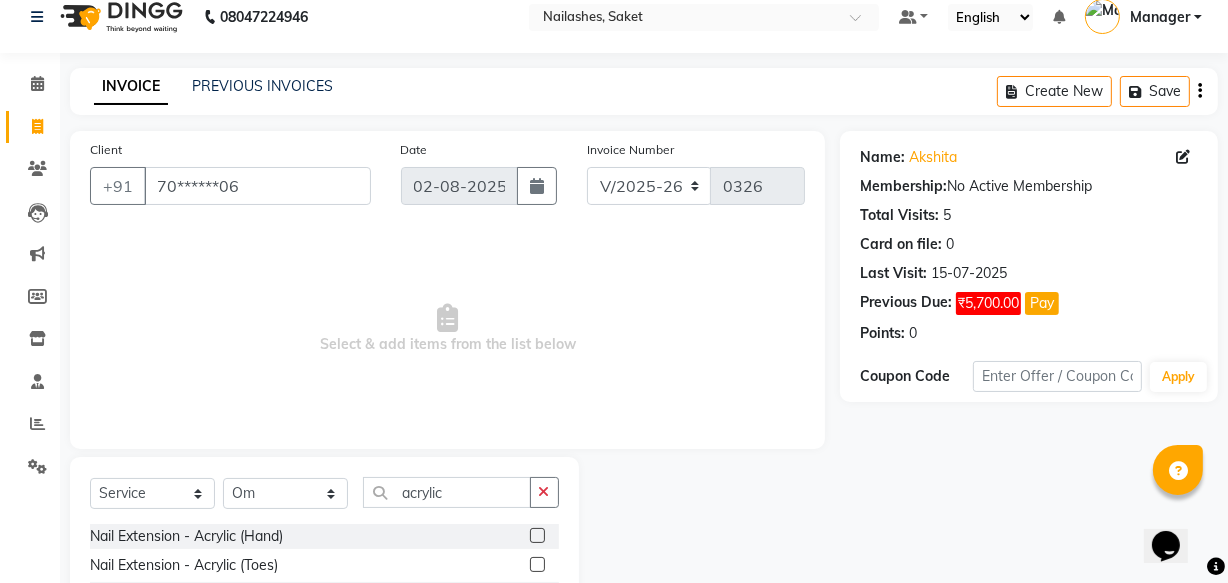 click 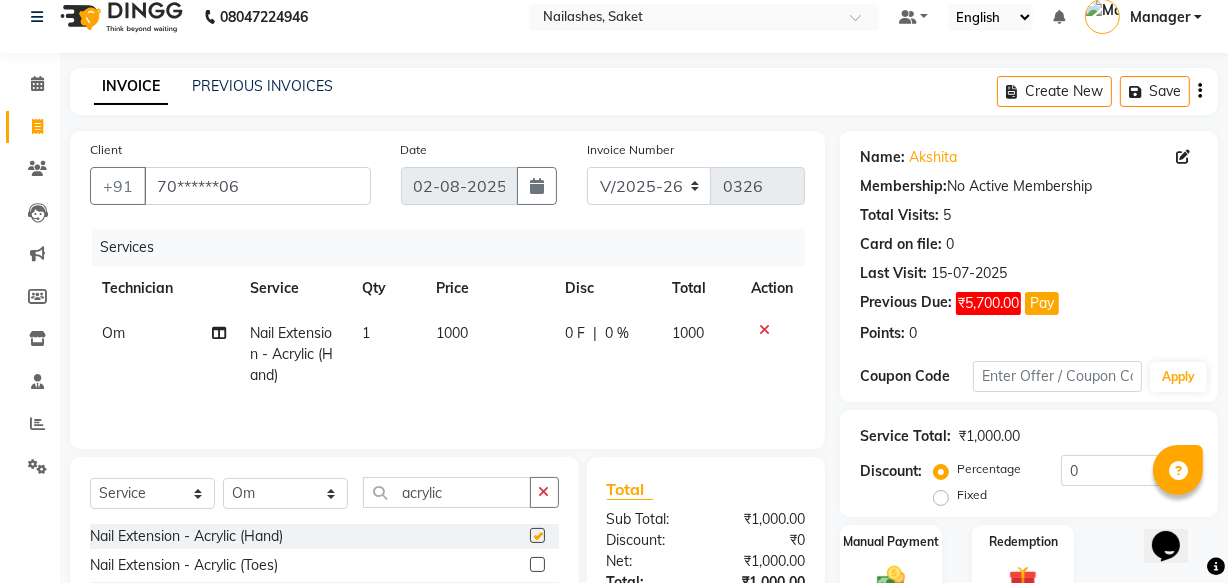 checkbox on "false" 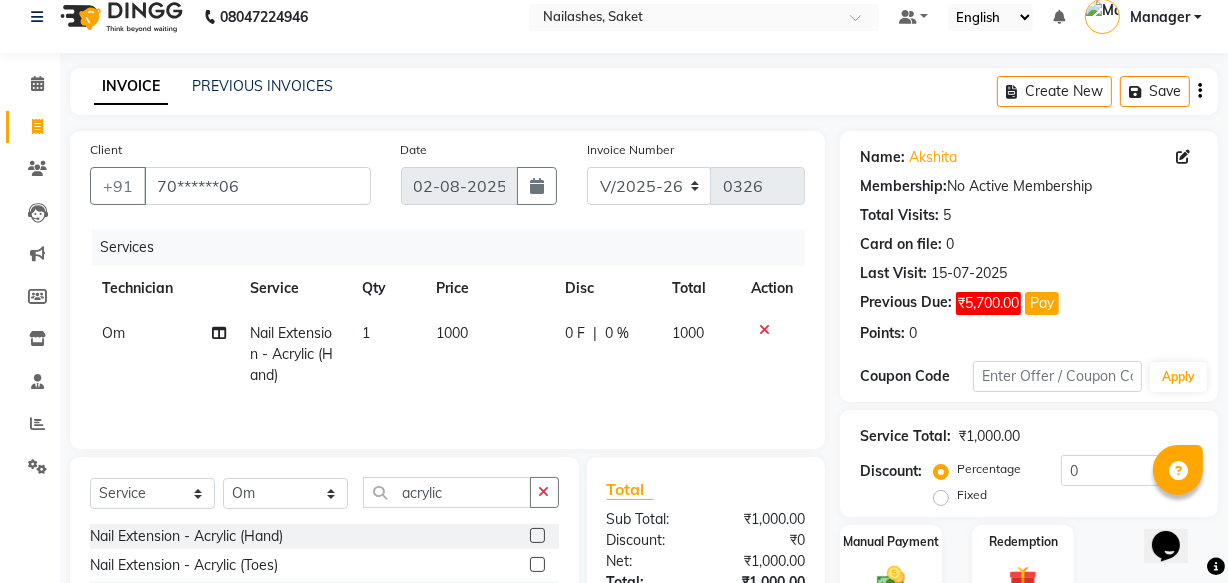 click on "1000" 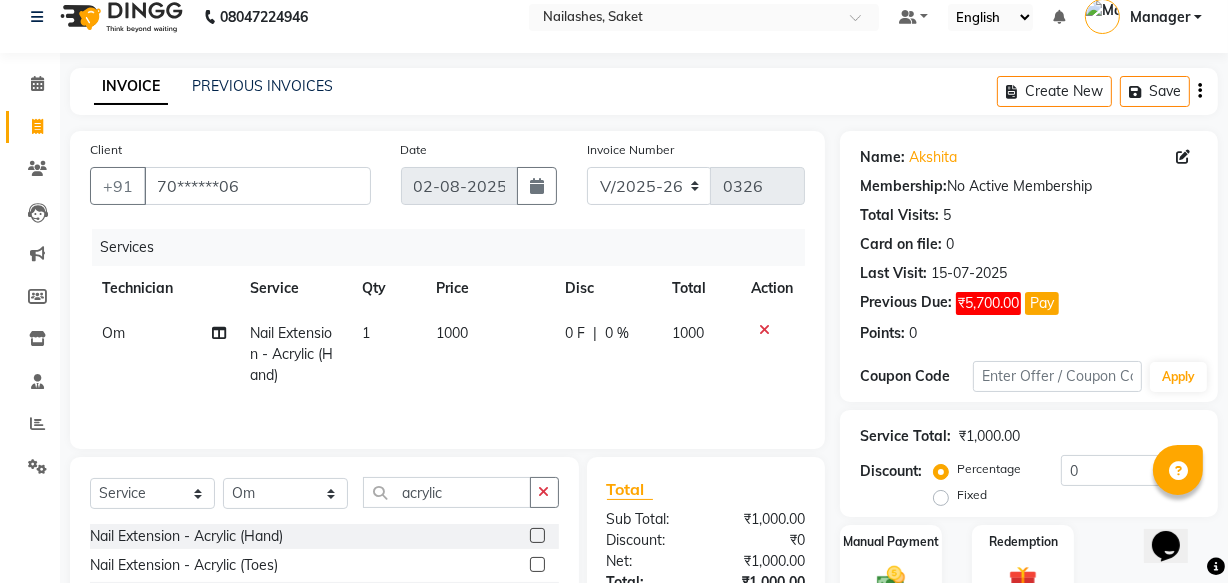 select on "33084" 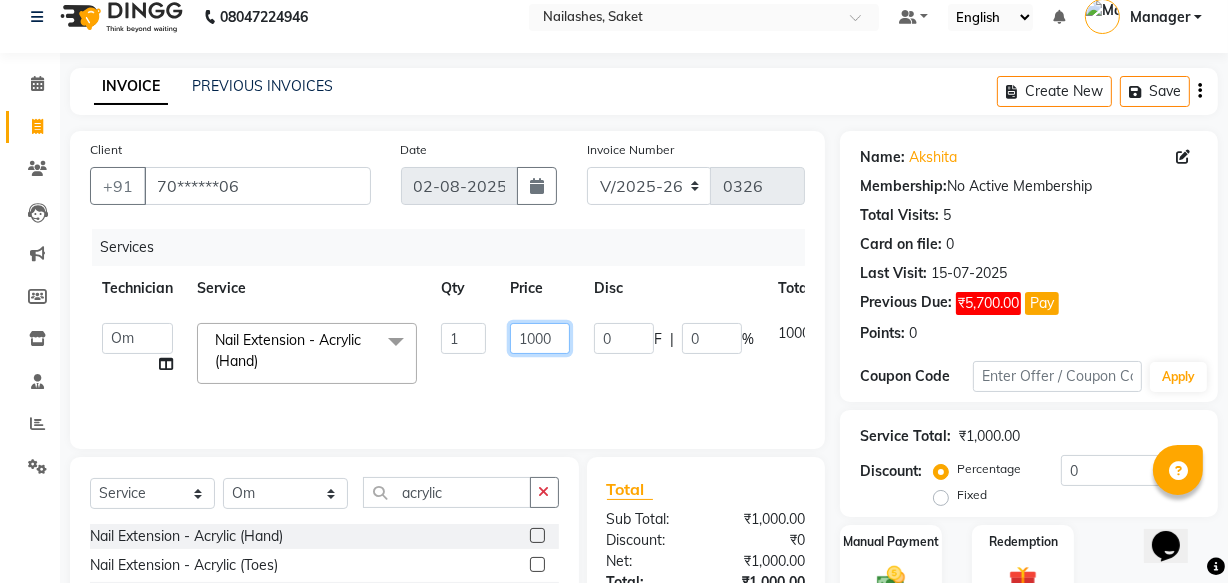 click on "1000" 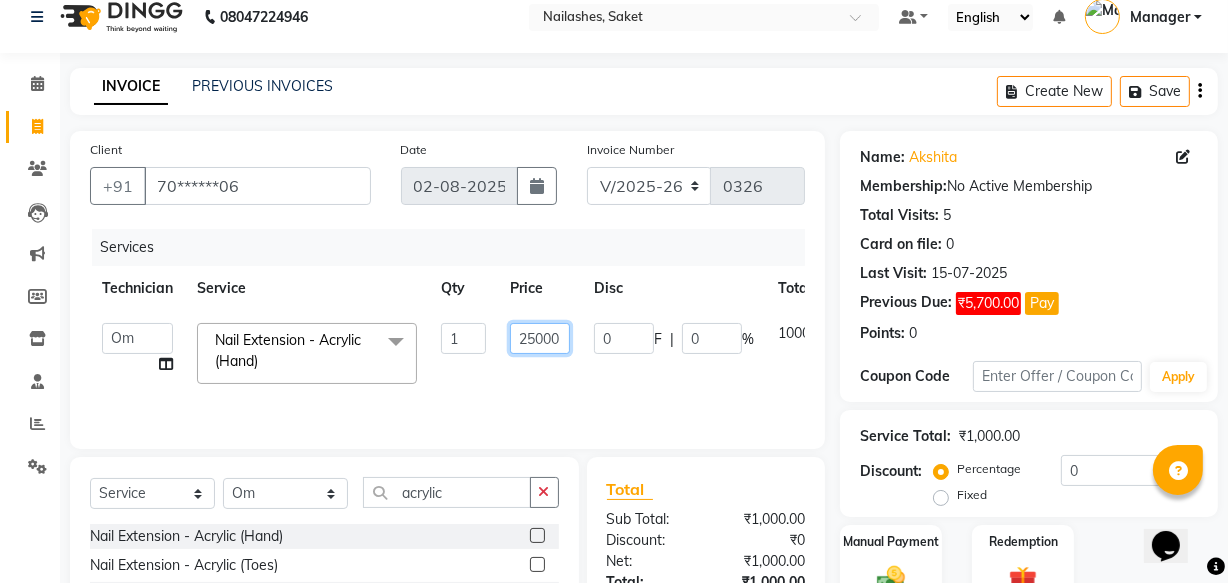 type on "2500" 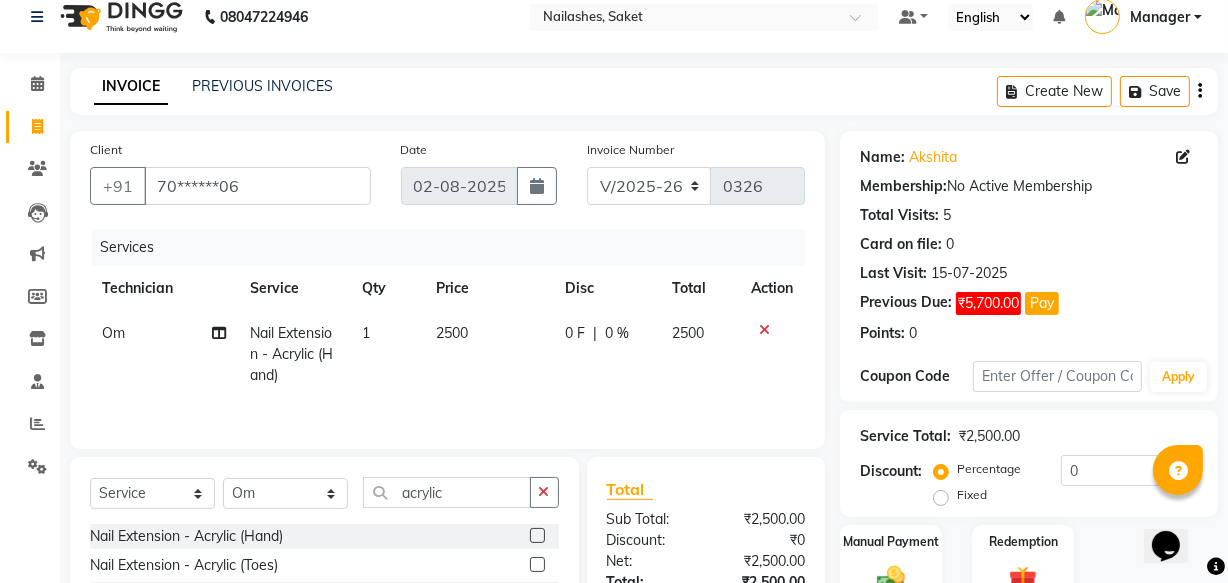click on "Services Technician Service Qty Price Disc Total Action Om Nail Extension - Acrylic (Hand) 1 2500 0 F | 0 % 2500" 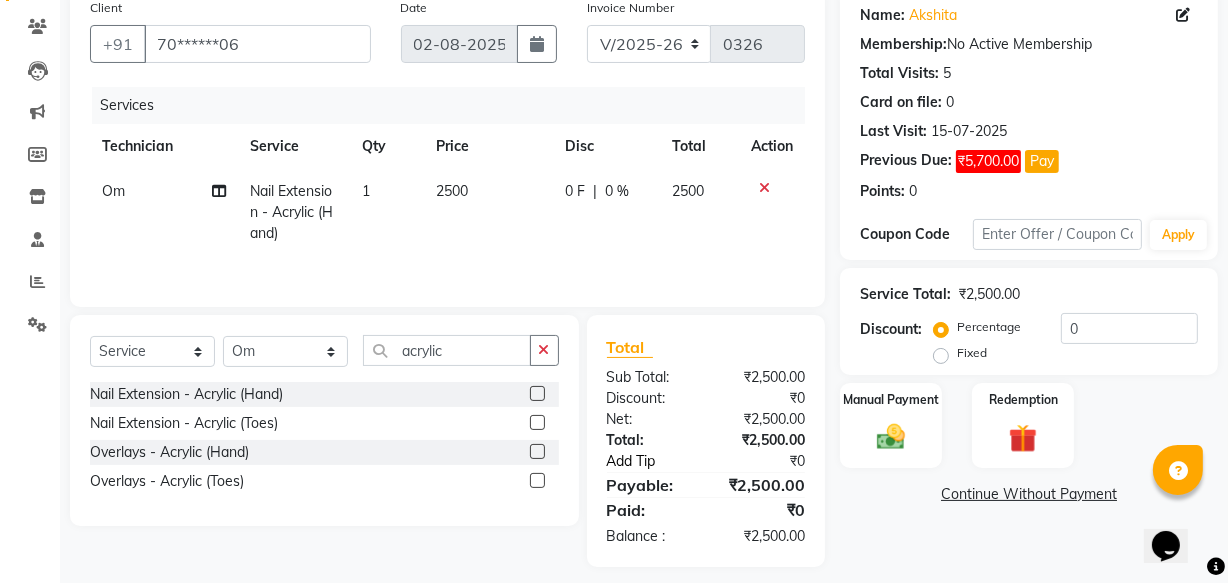scroll, scrollTop: 175, scrollLeft: 0, axis: vertical 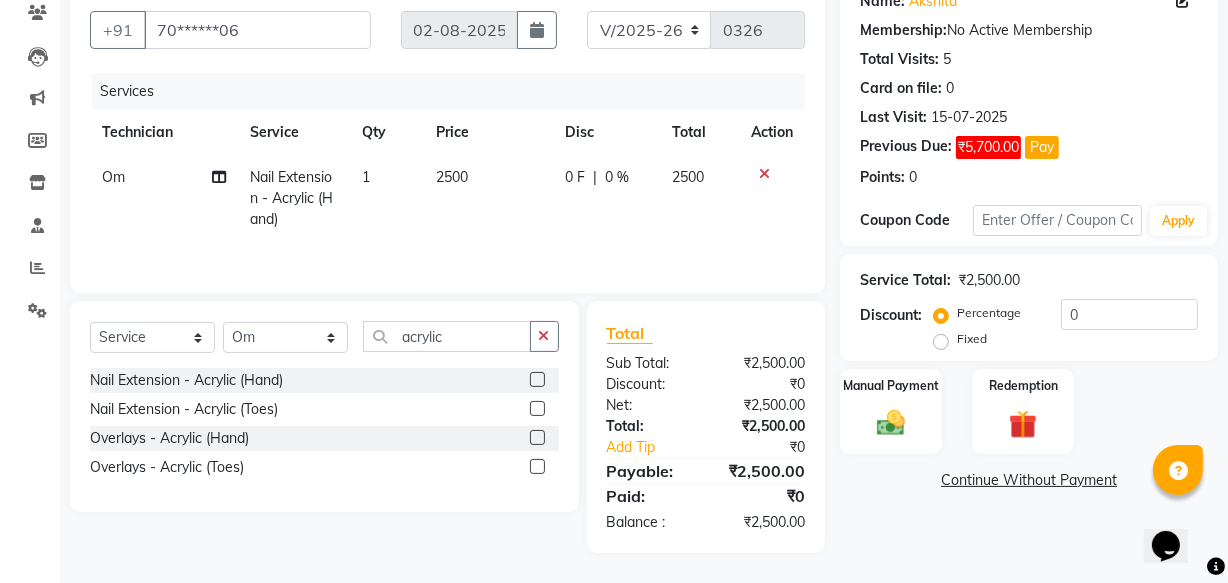 click on "Continue Without Payment" 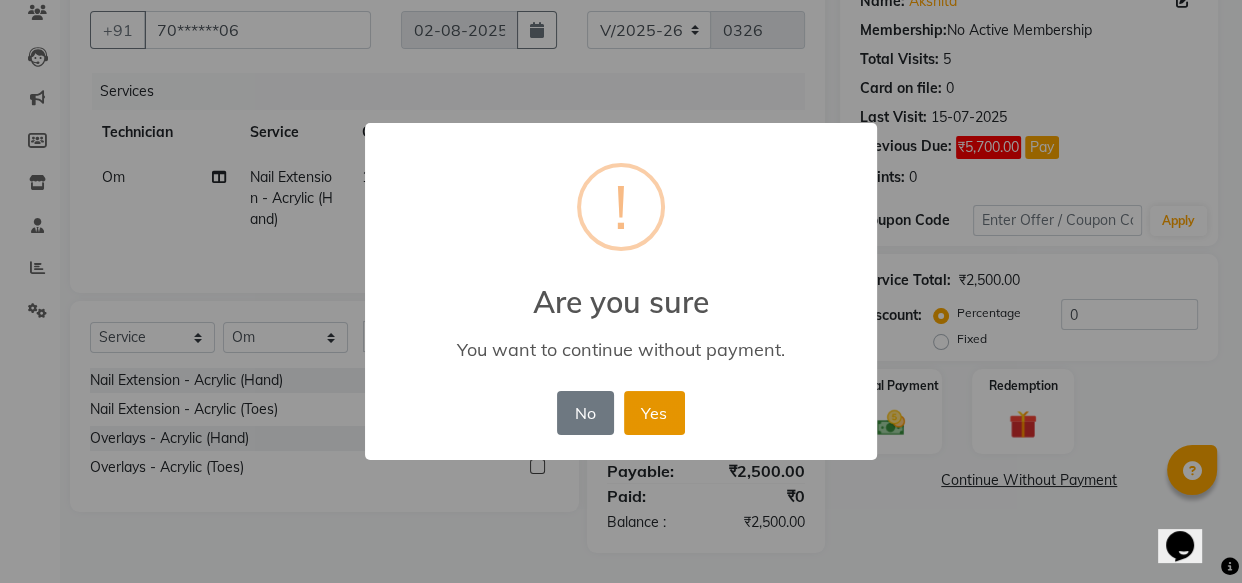 click on "Yes" at bounding box center [654, 413] 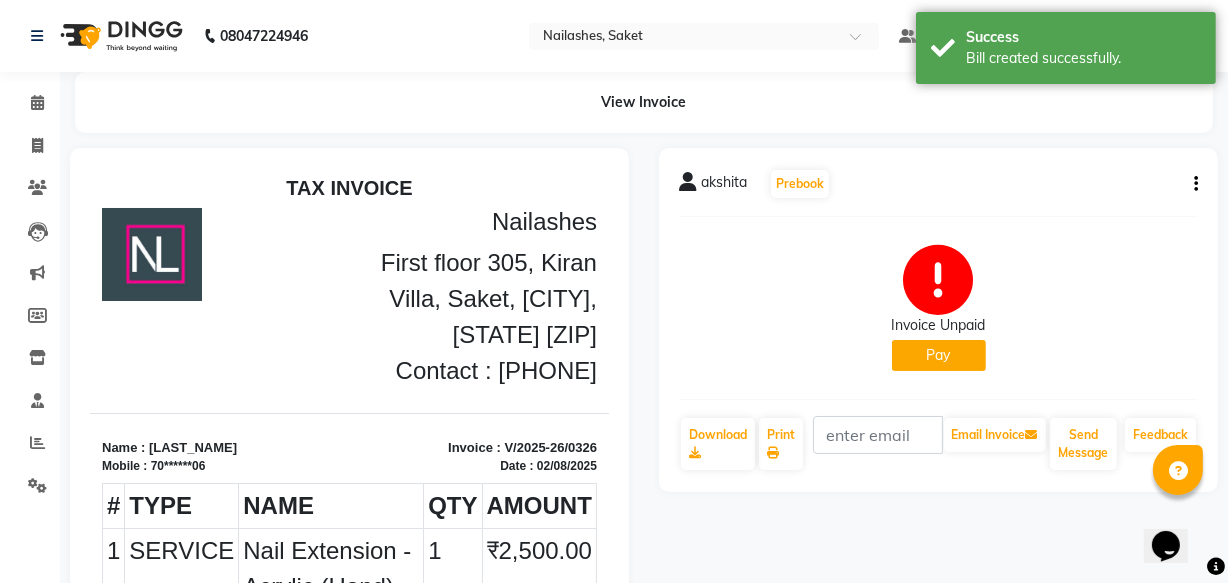 scroll, scrollTop: 0, scrollLeft: 0, axis: both 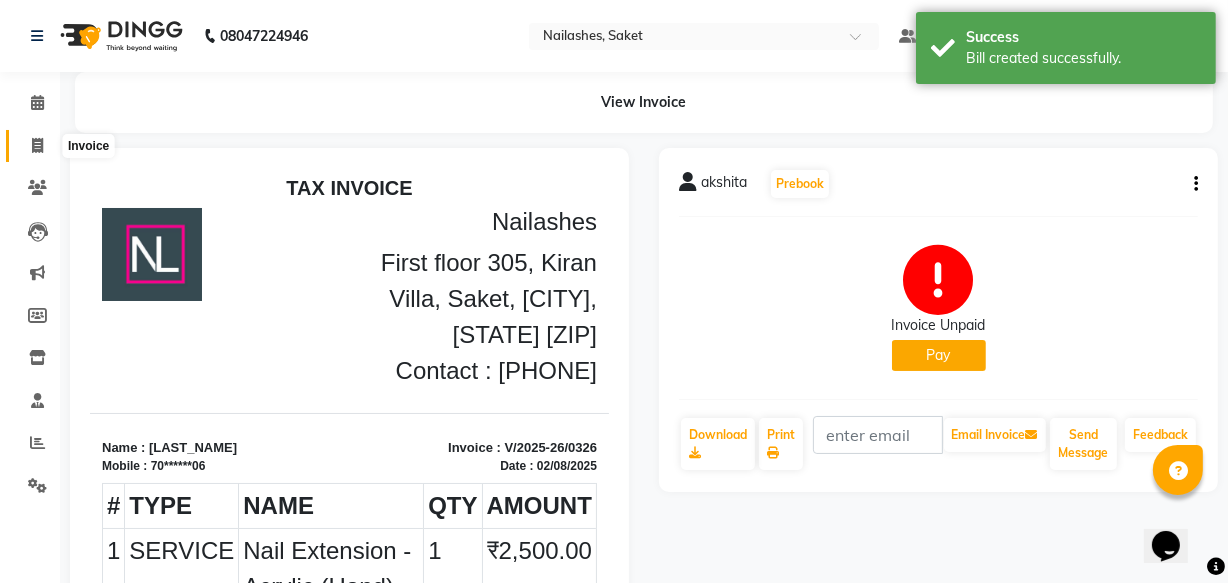 click 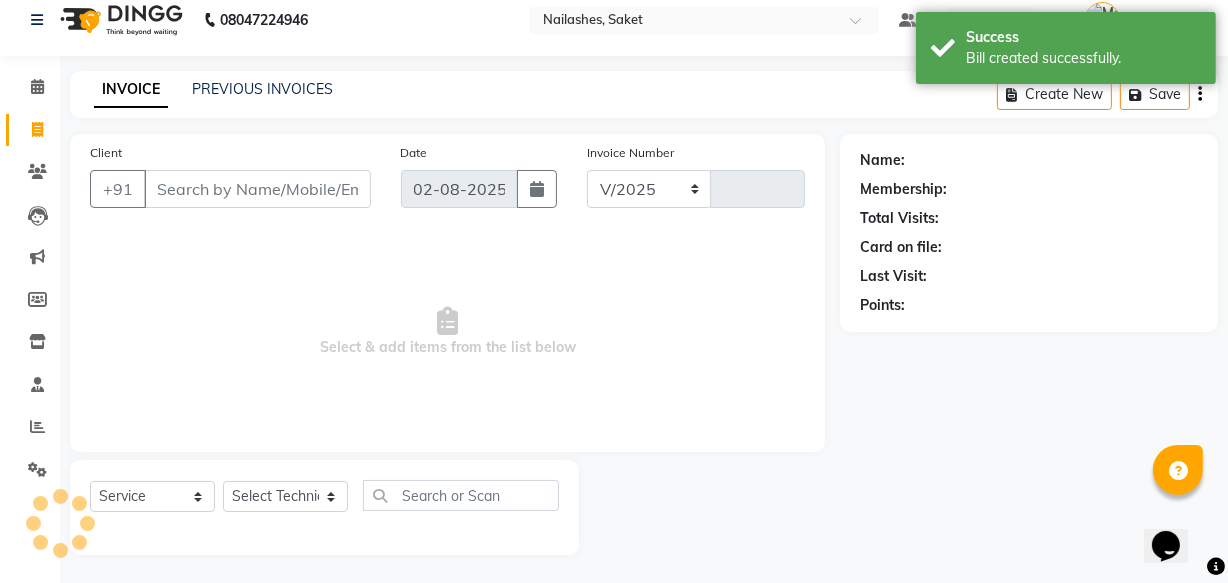 select on "5164" 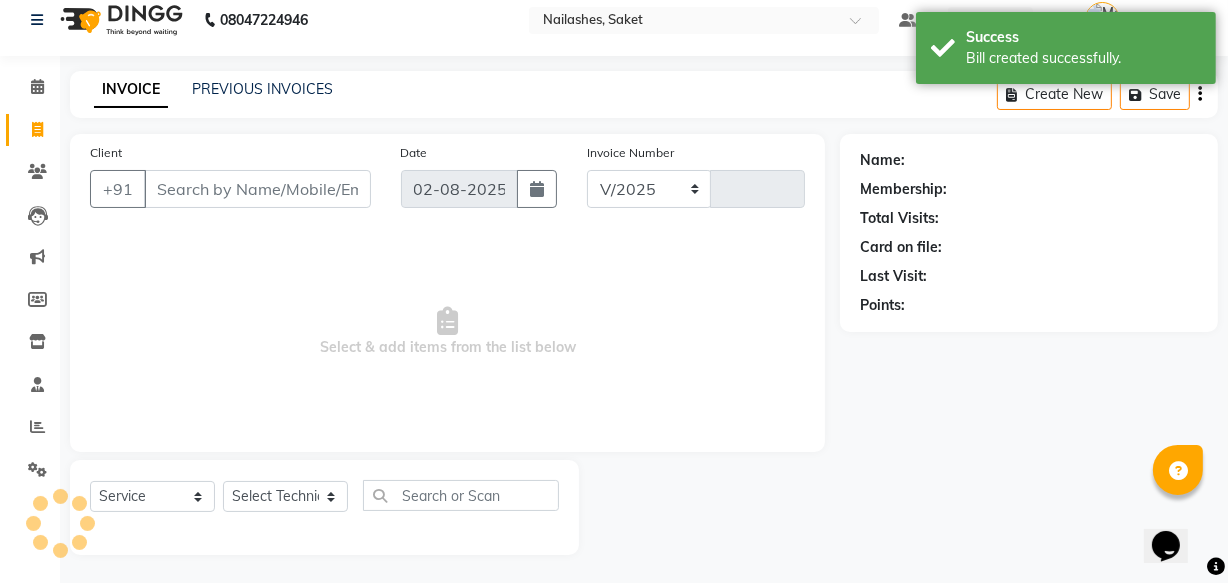 type on "0327" 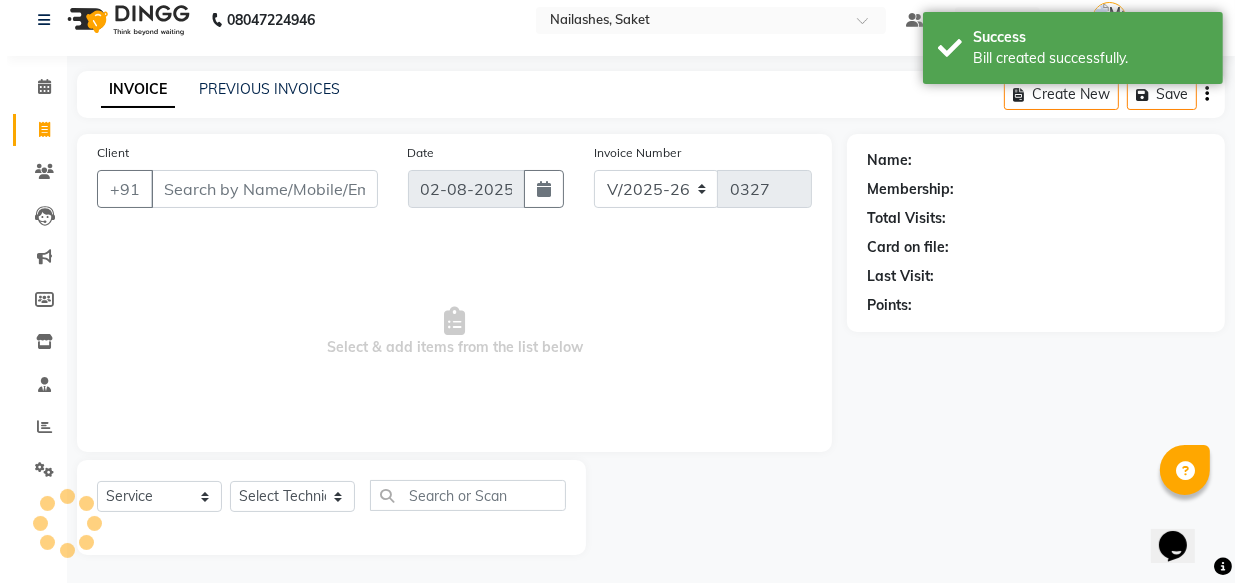 scroll, scrollTop: 19, scrollLeft: 0, axis: vertical 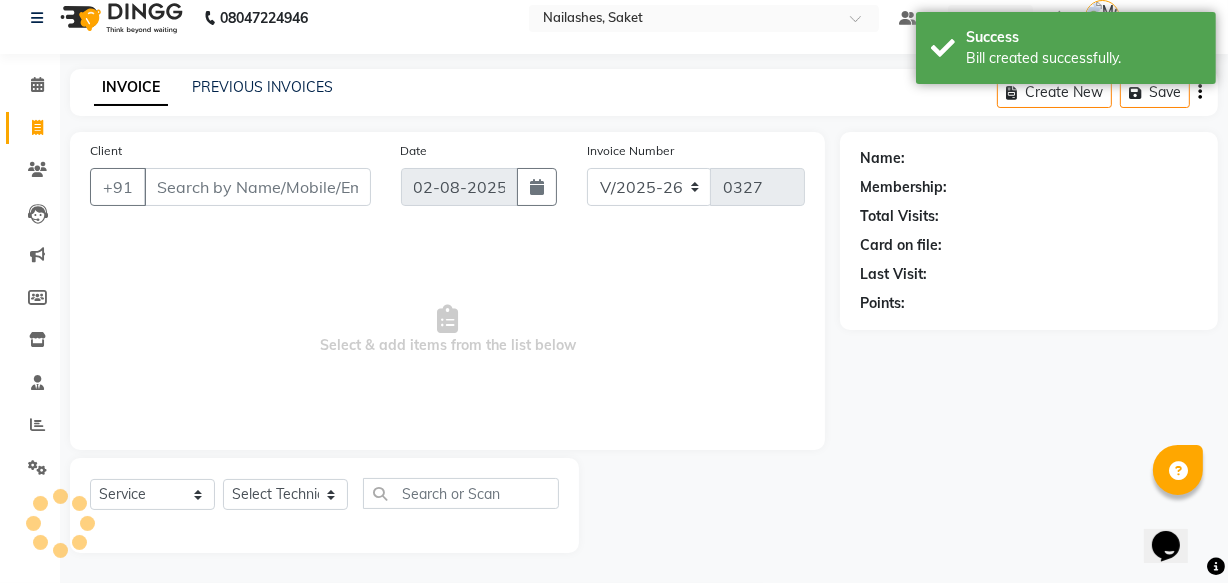 click on "Client" at bounding box center (257, 187) 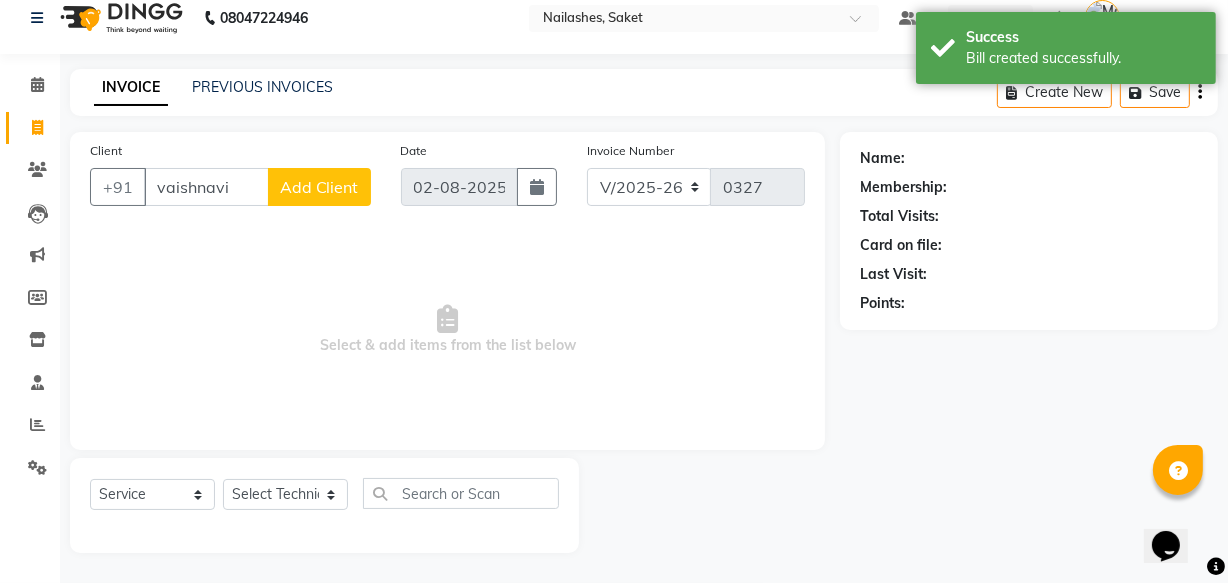 type on "vaishnavi" 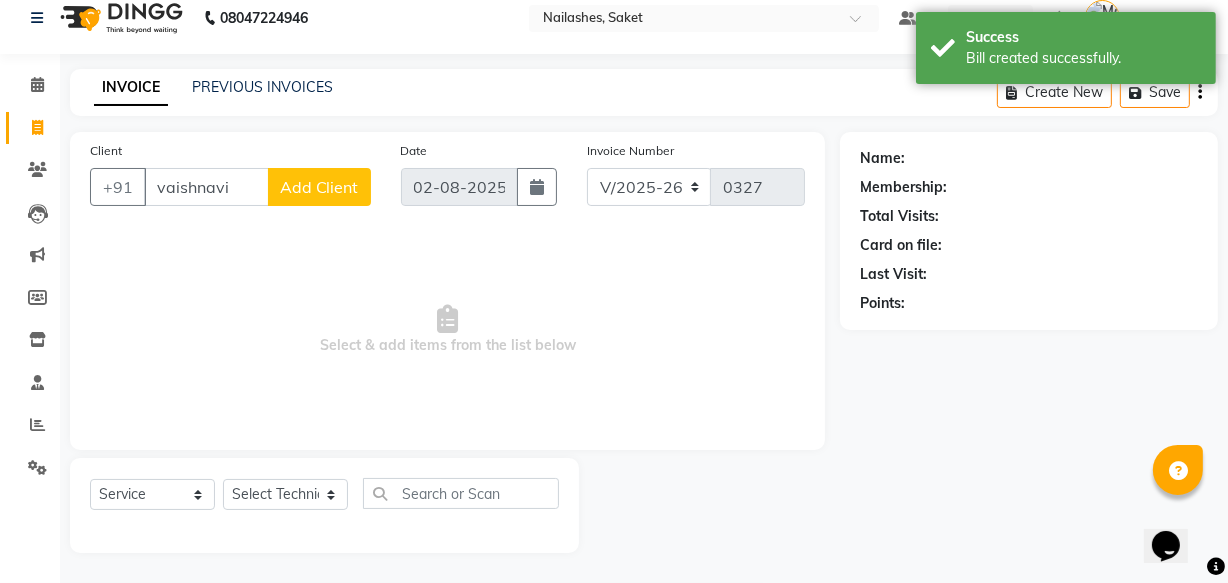 select on "21" 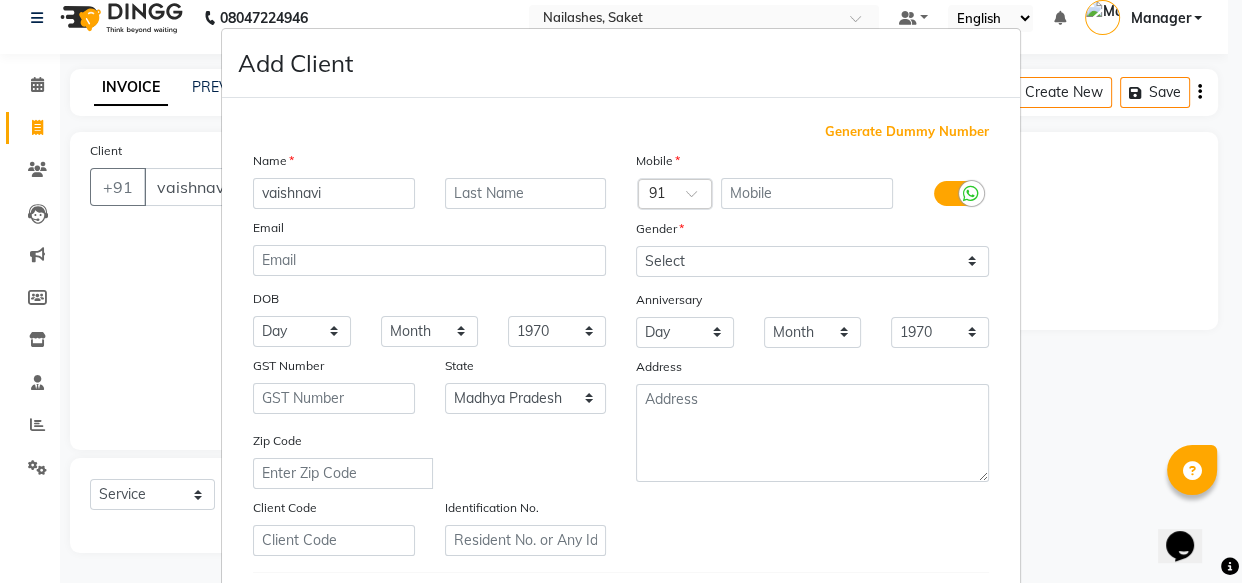 click on "Generate Dummy Number" at bounding box center [907, 132] 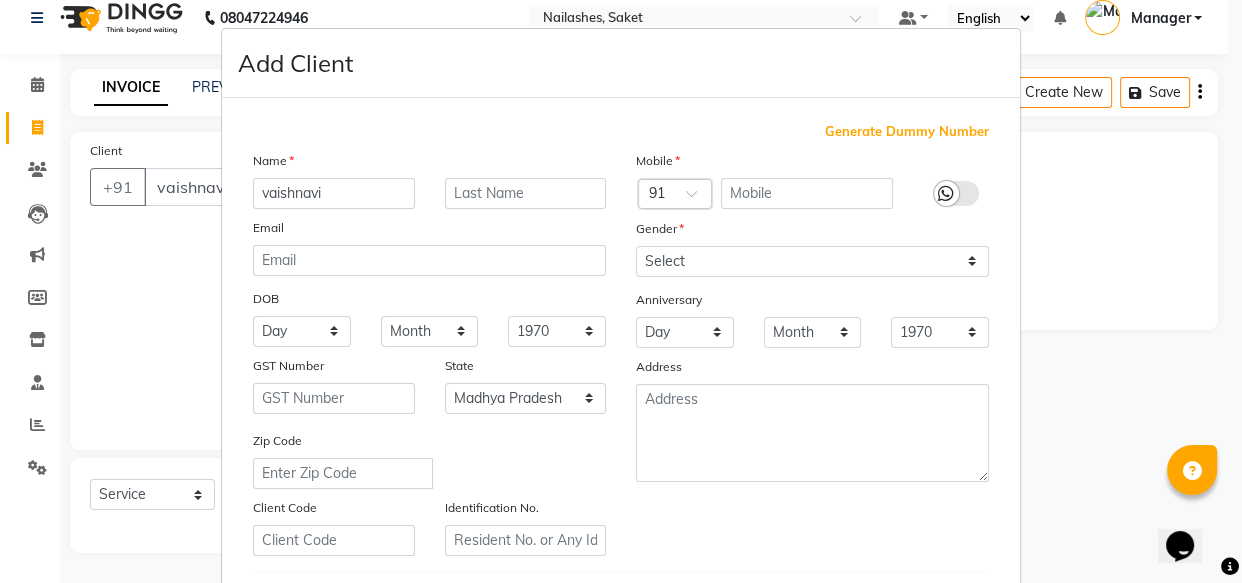 type on "[PHONE]" 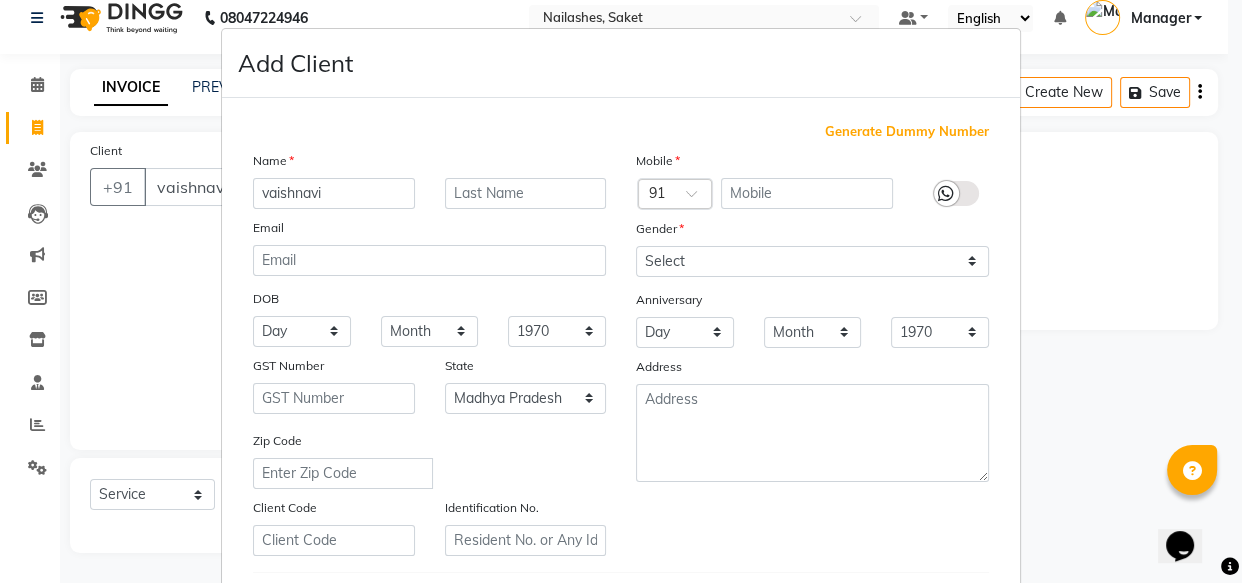 checkbox on "false" 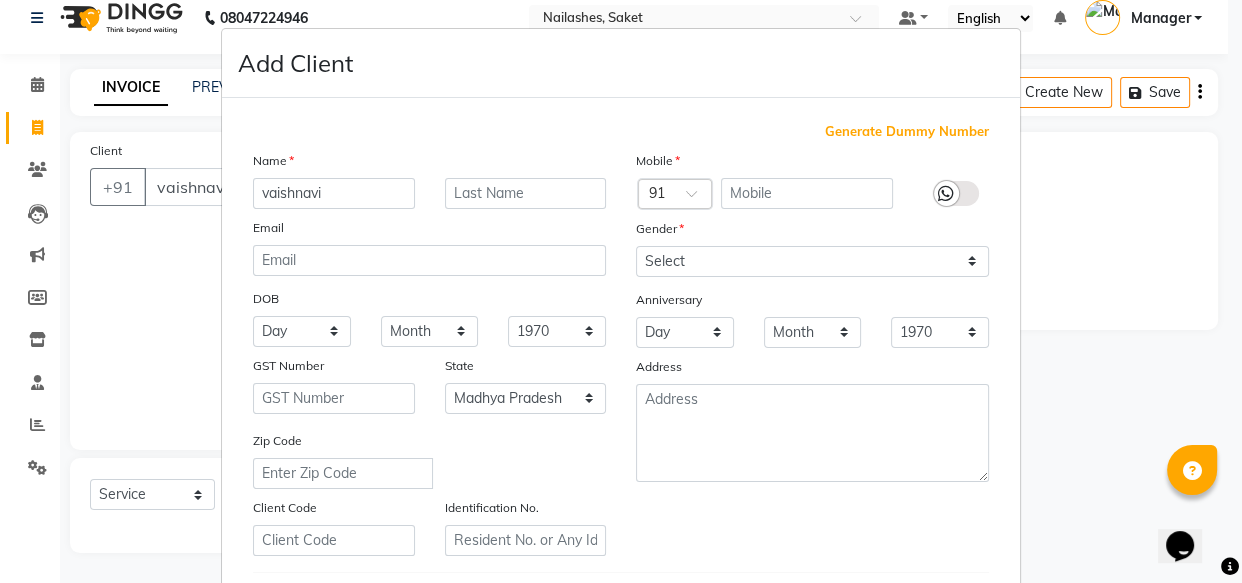 checkbox on "false" 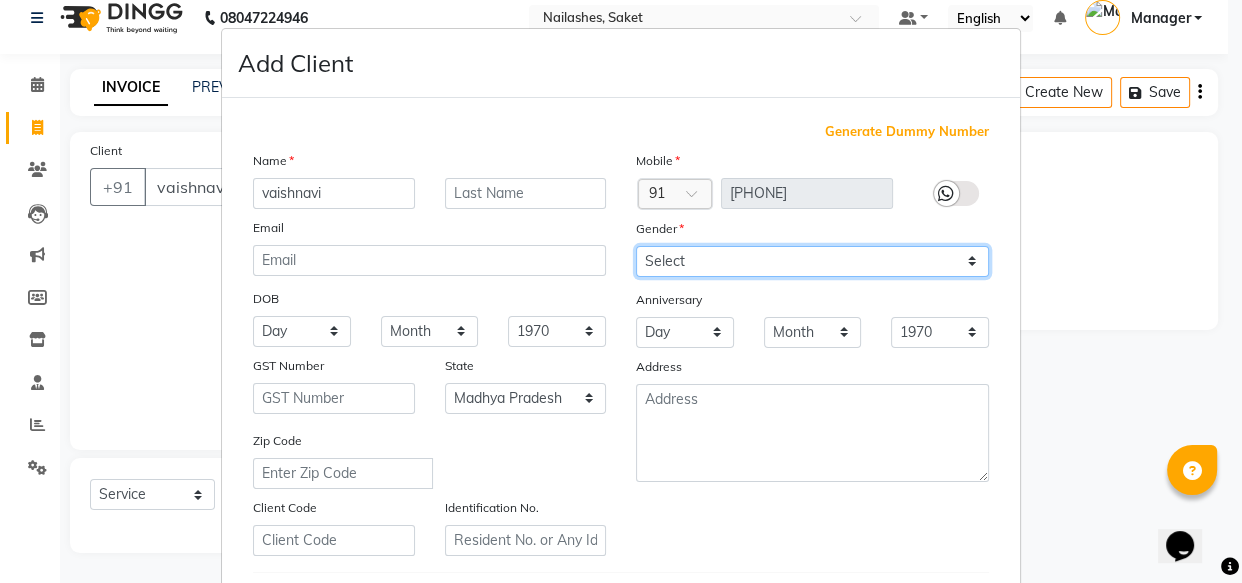 drag, startPoint x: 752, startPoint y: 257, endPoint x: 752, endPoint y: 280, distance: 23 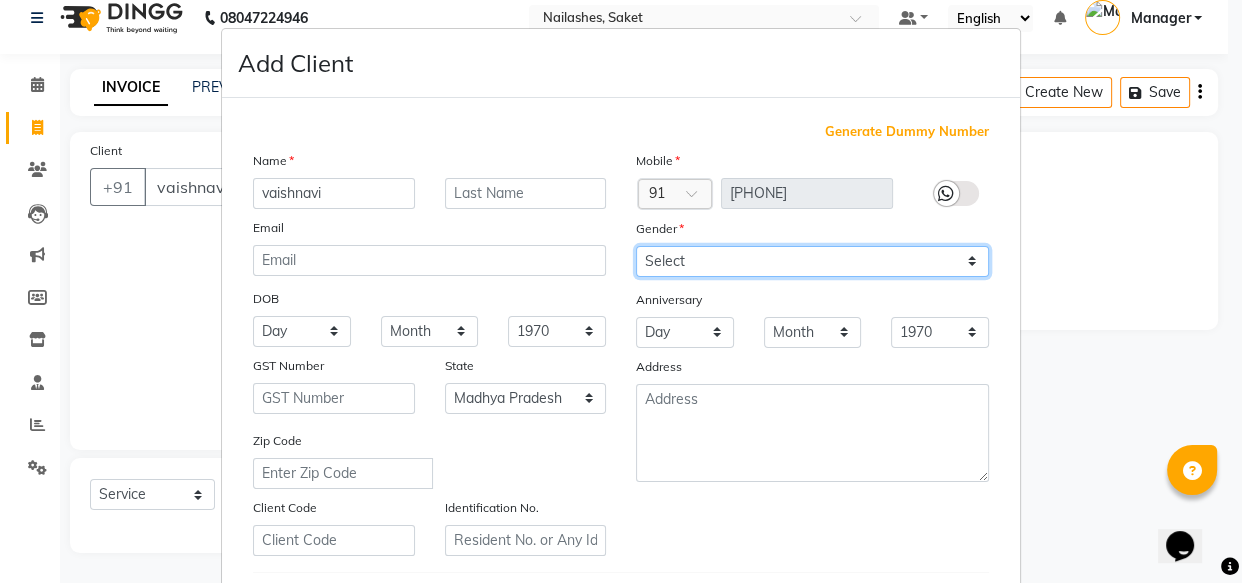 click on "Mobile Country Code × 91 [PHONE] Gender Select Male Female Other Prefer Not To Say Anniversary Day 01 02 03 04 05 06 07 08 09 10 11 12 13 14 15 16 17 18 19 20 21 22 23 24 25 26 27 28 29 30 31 Month January February March April May June July August September October November December 1970 1971 1972 1973 1974 1975 1976 1977 1978 1979 1980 1981 1982 1983 1984 1985 1986 1987 1988 1989 1990 1991 1992 1993 1994 1995 1996 1997 1998 1999 2000 2001 2002 2003 2004 2005 2006 2007 2008 2009 2010 2011 2012 2013 2014 2015 2016 2017 2018 2019 2020 2021 2022 2023 2024 2025 [ADDRESS]" at bounding box center (812, 353) 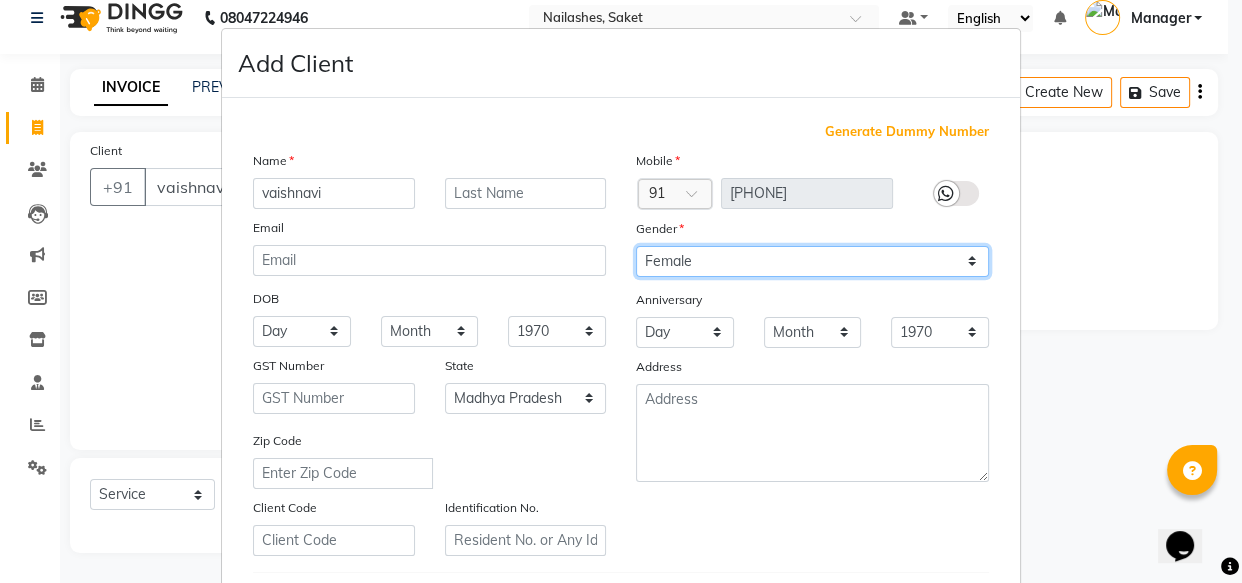 click on "Select Male Female Other Prefer Not To Say" at bounding box center (812, 261) 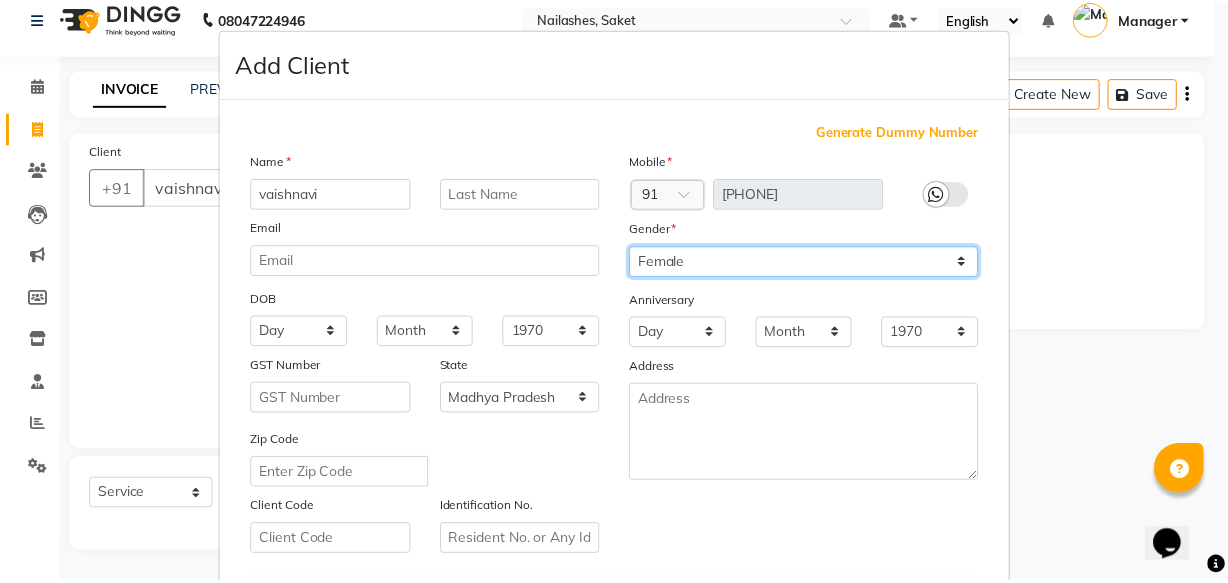 scroll, scrollTop: 346, scrollLeft: 0, axis: vertical 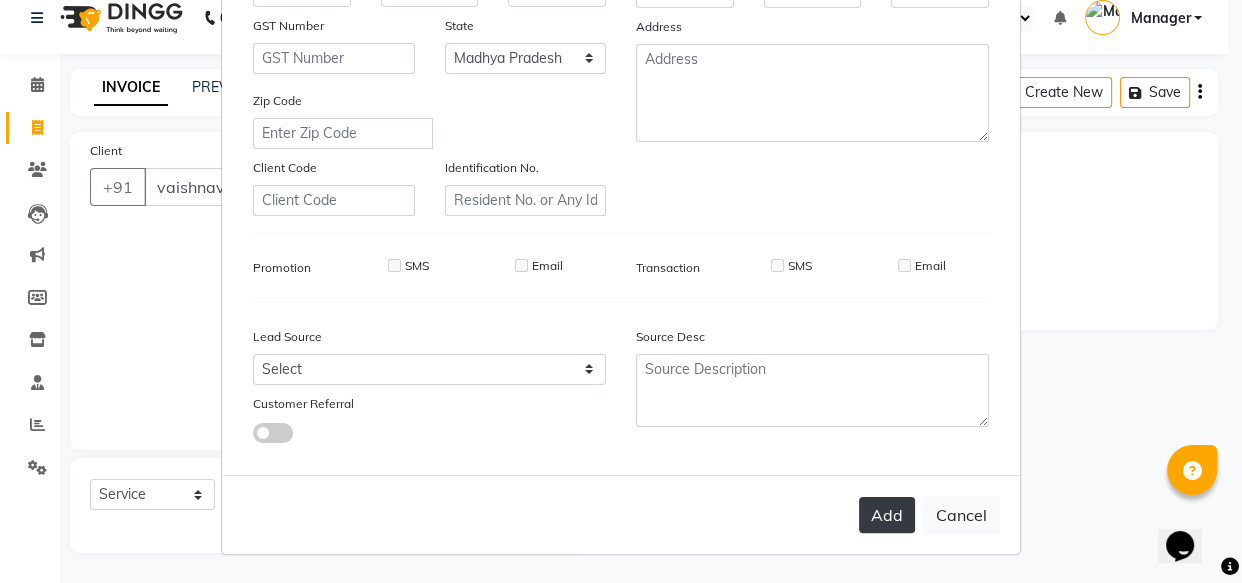 click on "Add" at bounding box center (887, 515) 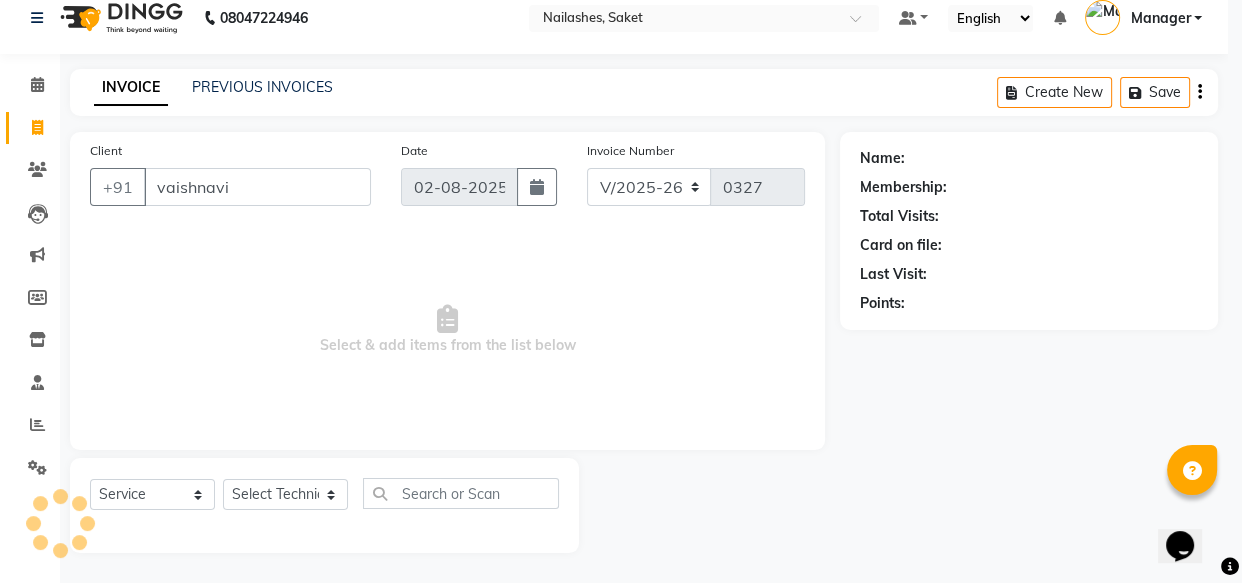 type on "12*********59" 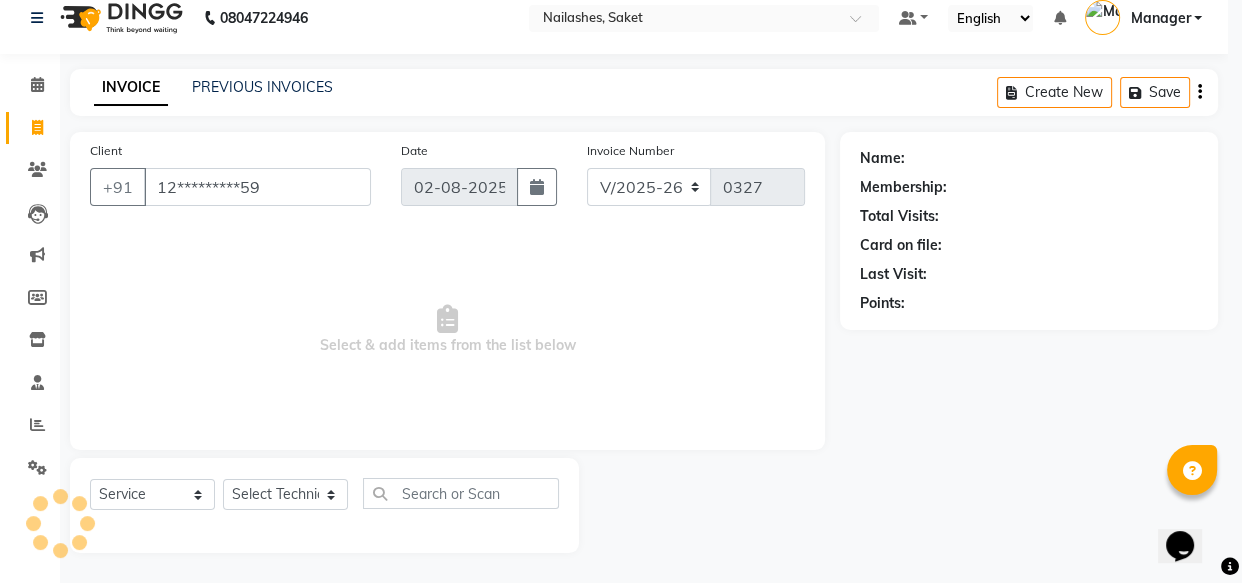 type 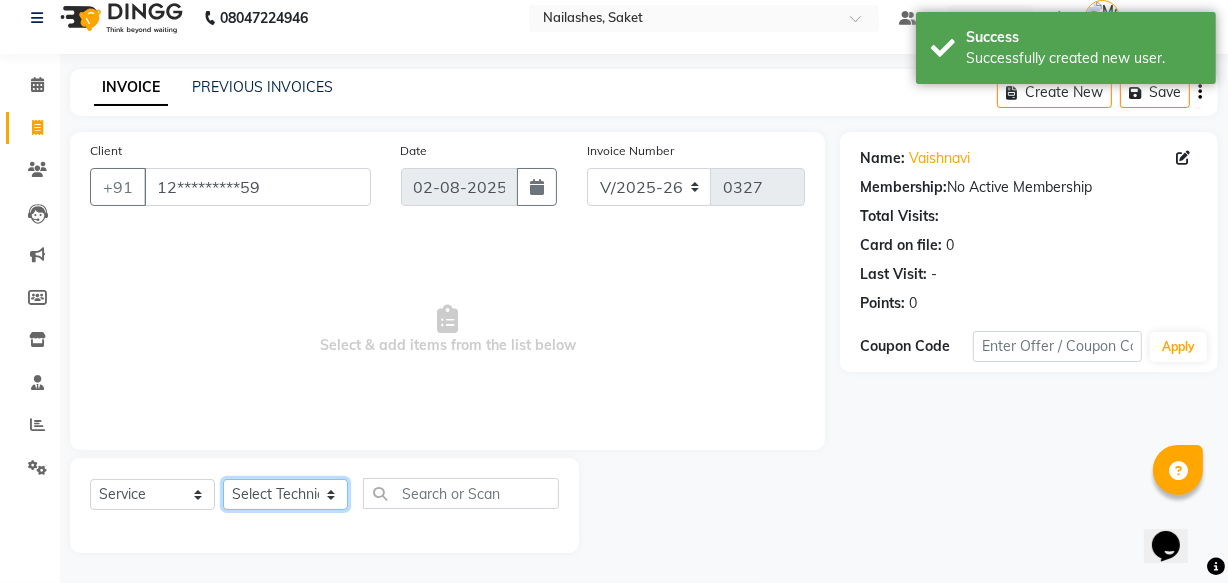 click on "Select Technician [FIRST_NAME] Sir [NAME] Chinu Manager Om Shivani sneha" 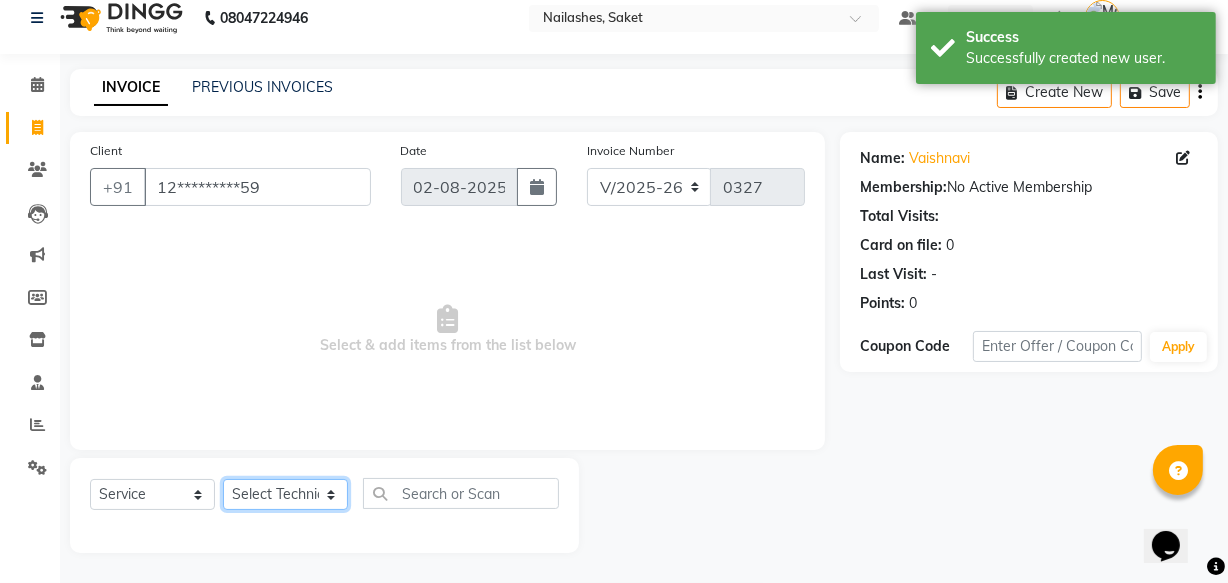 select on "33083" 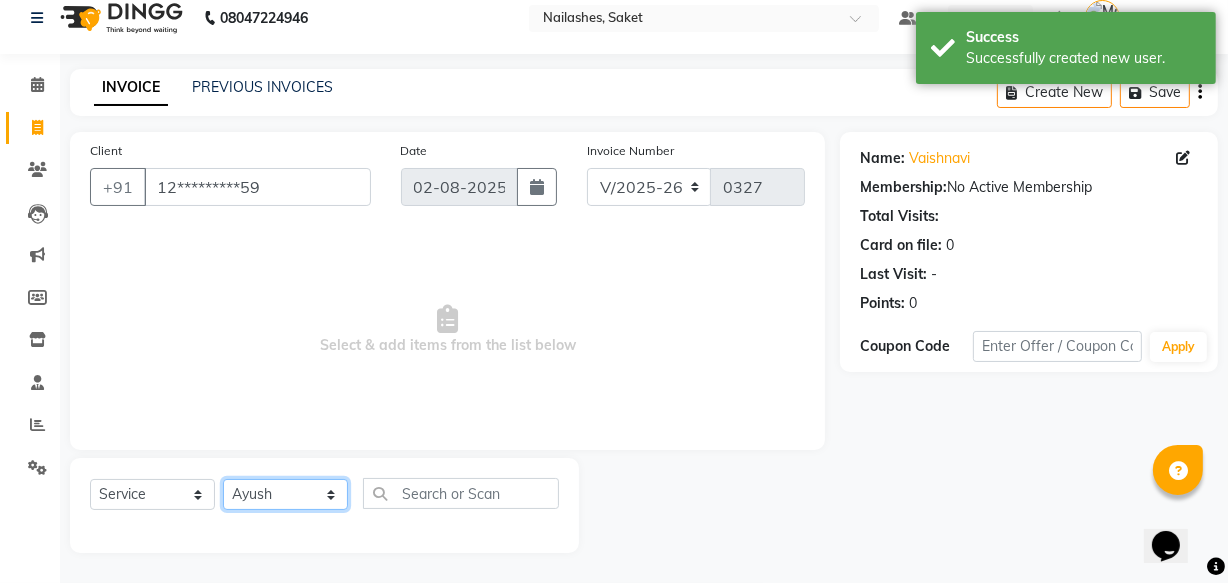 click on "Select Technician [FIRST_NAME] Sir [NAME] Chinu Manager Om Shivani sneha" 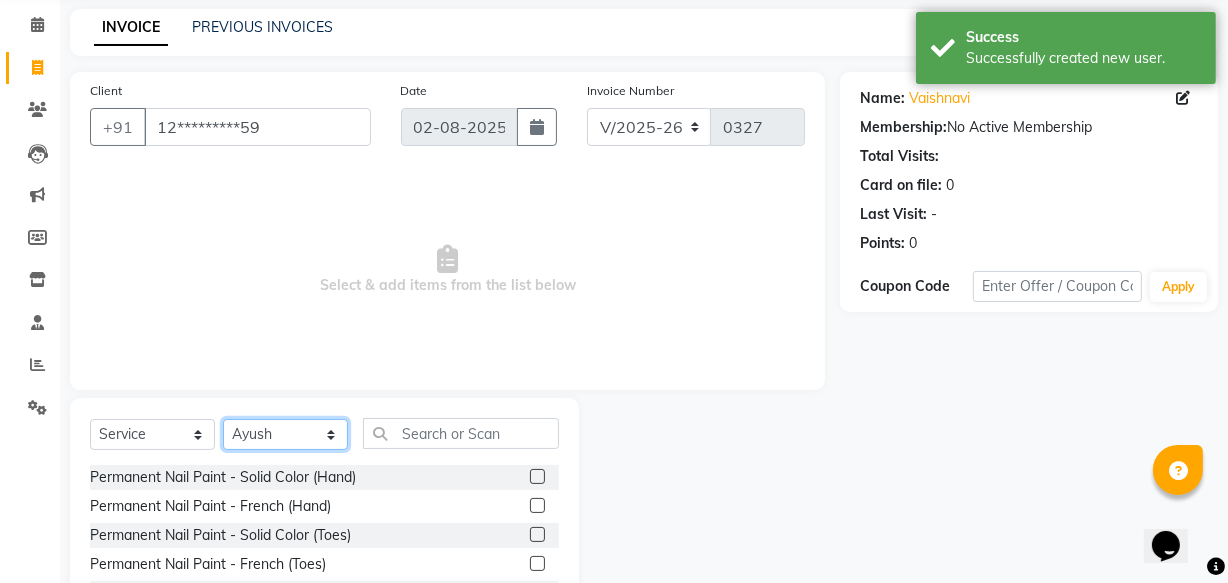 scroll, scrollTop: 110, scrollLeft: 0, axis: vertical 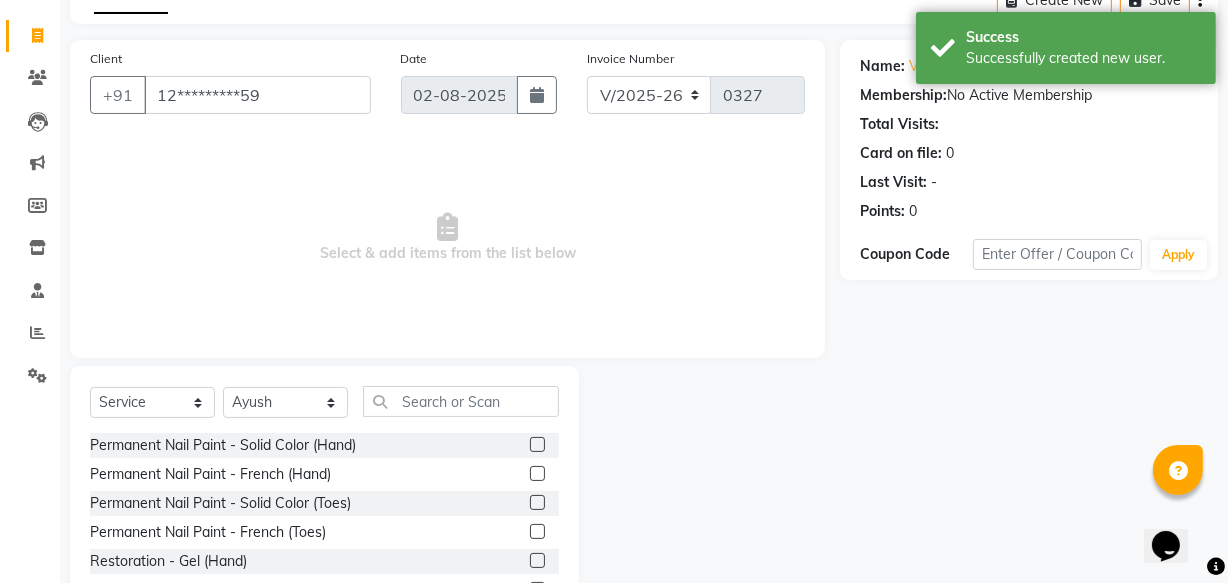 click 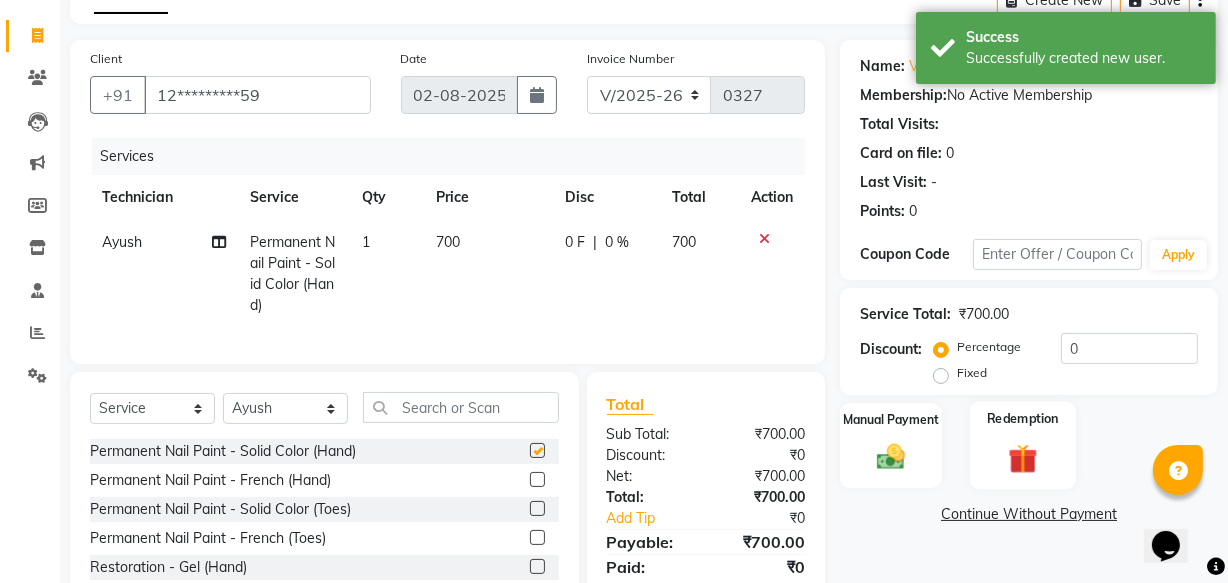 checkbox on "false" 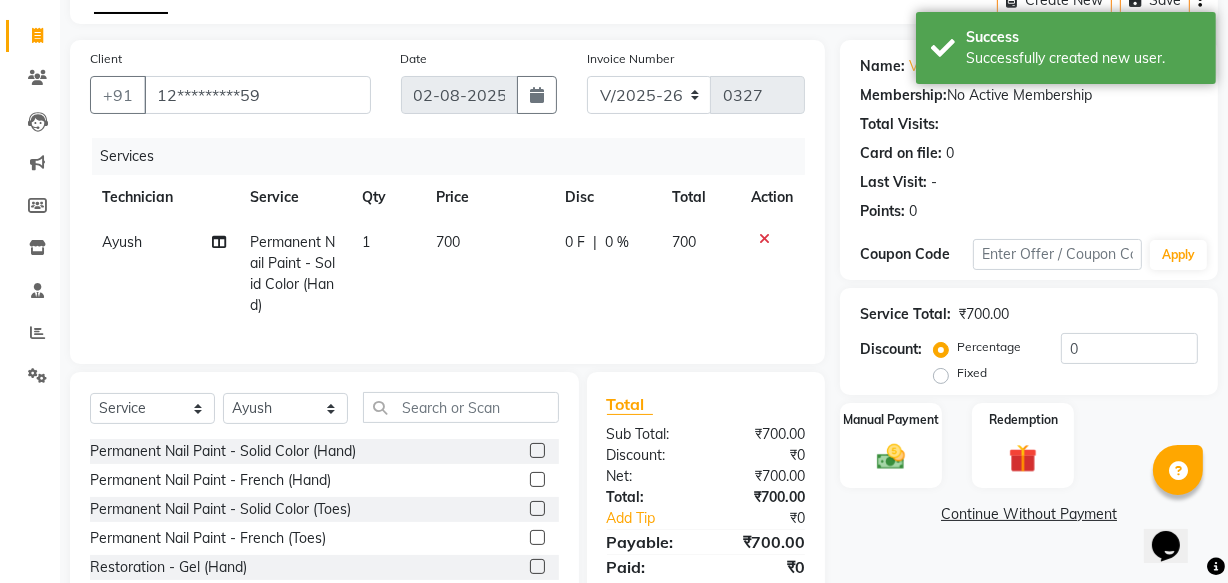 click on "Continue Without Payment" 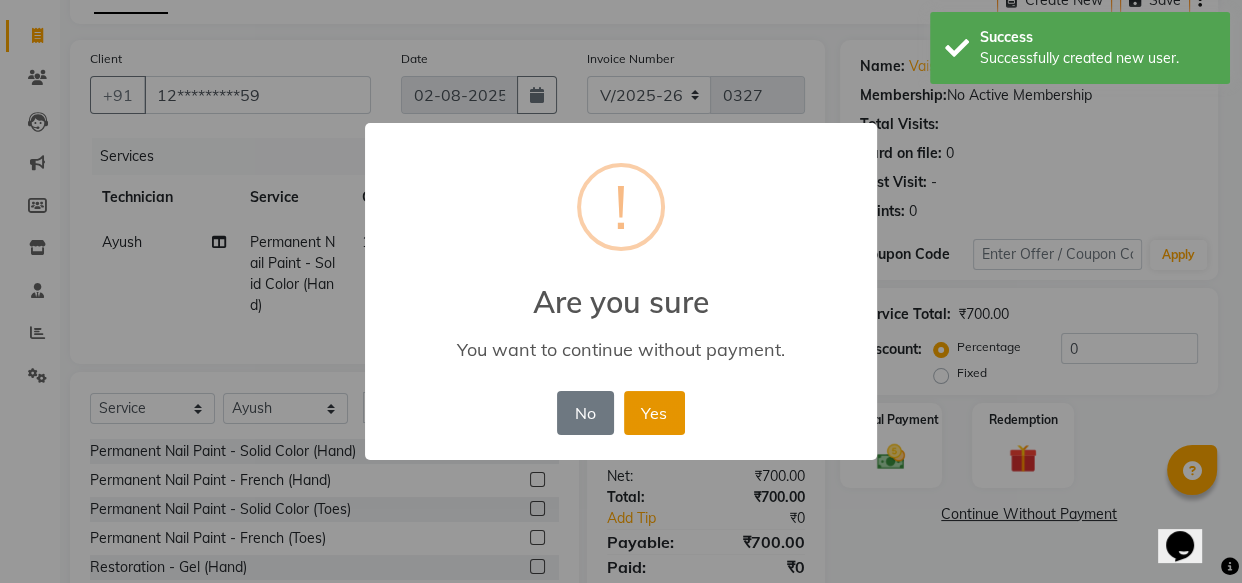 click on "Yes" at bounding box center (654, 413) 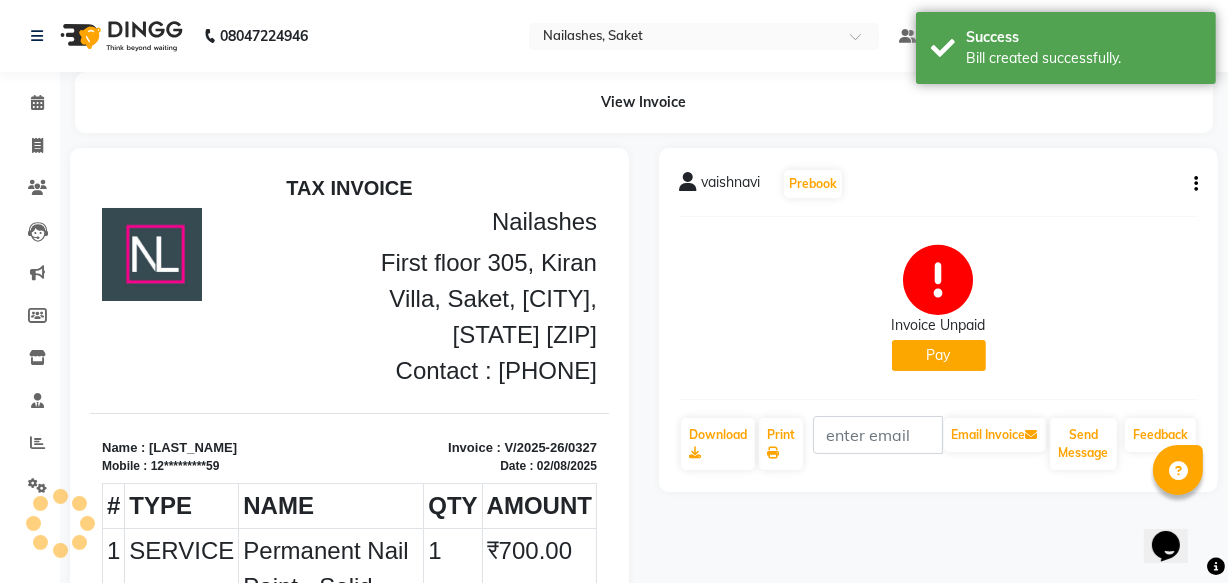 scroll, scrollTop: 0, scrollLeft: 0, axis: both 